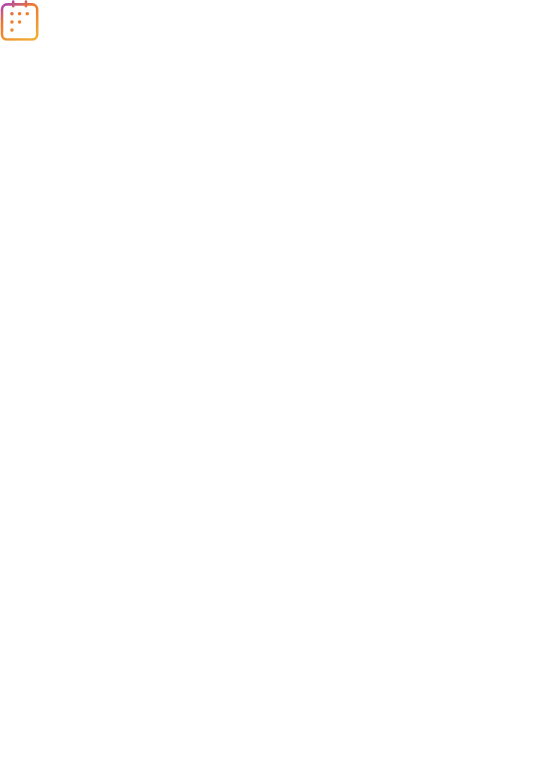 scroll, scrollTop: 0, scrollLeft: 0, axis: both 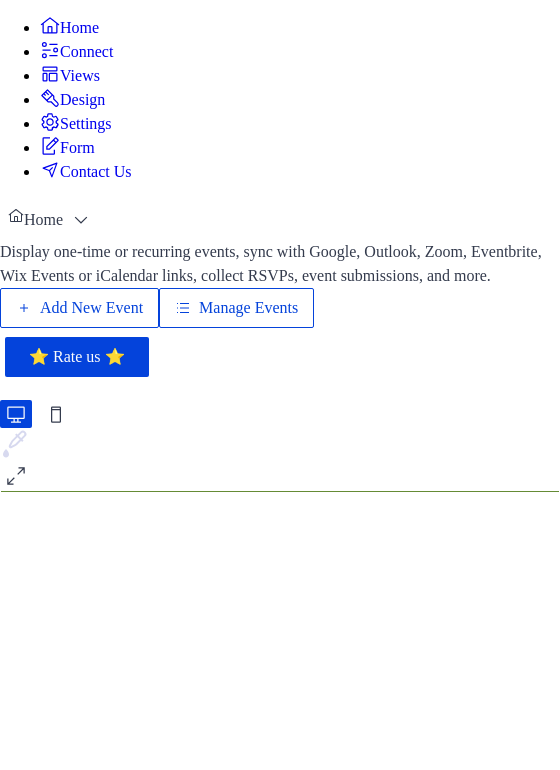 click on "Manage Events" at bounding box center (248, 308) 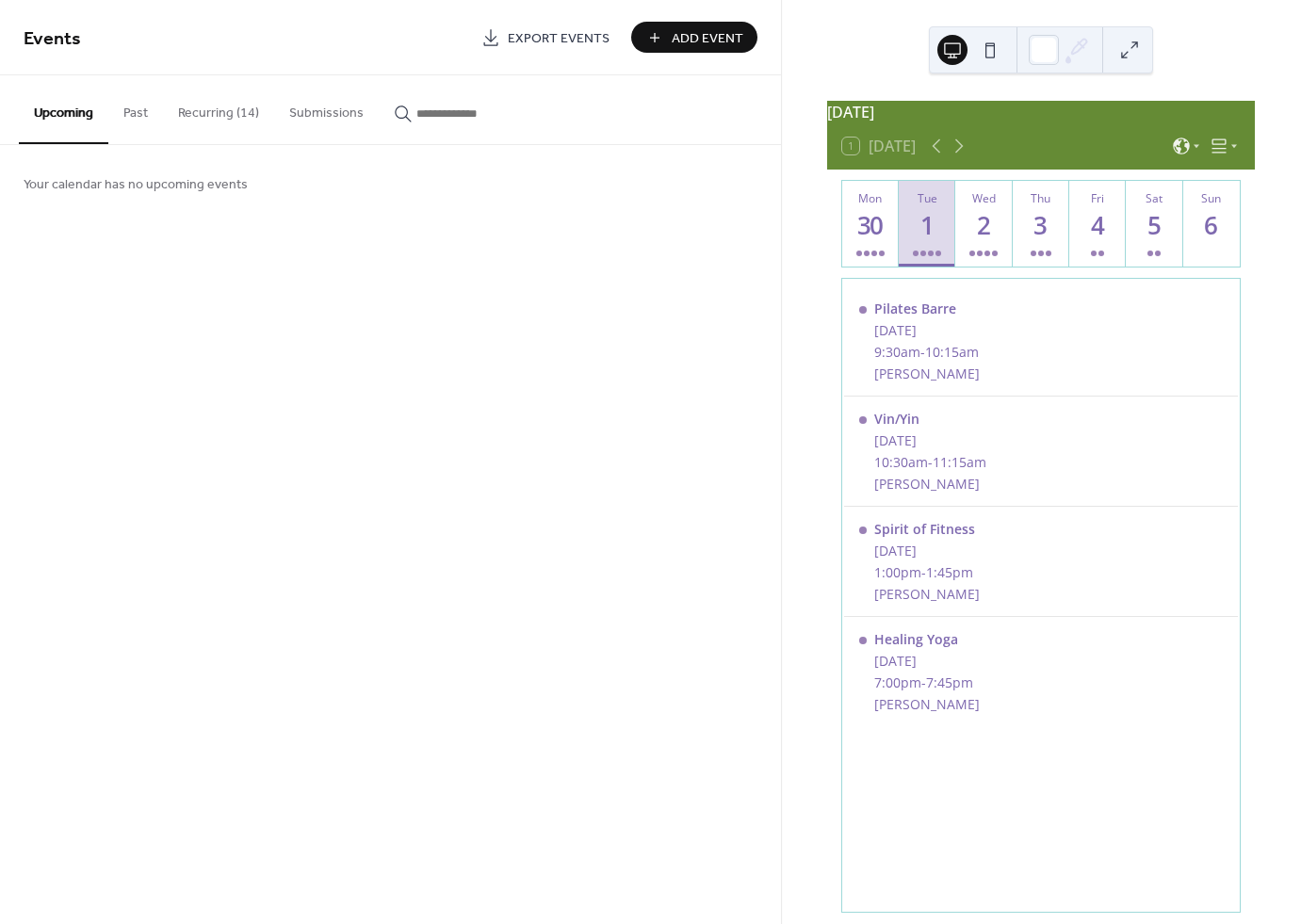 scroll, scrollTop: 0, scrollLeft: 0, axis: both 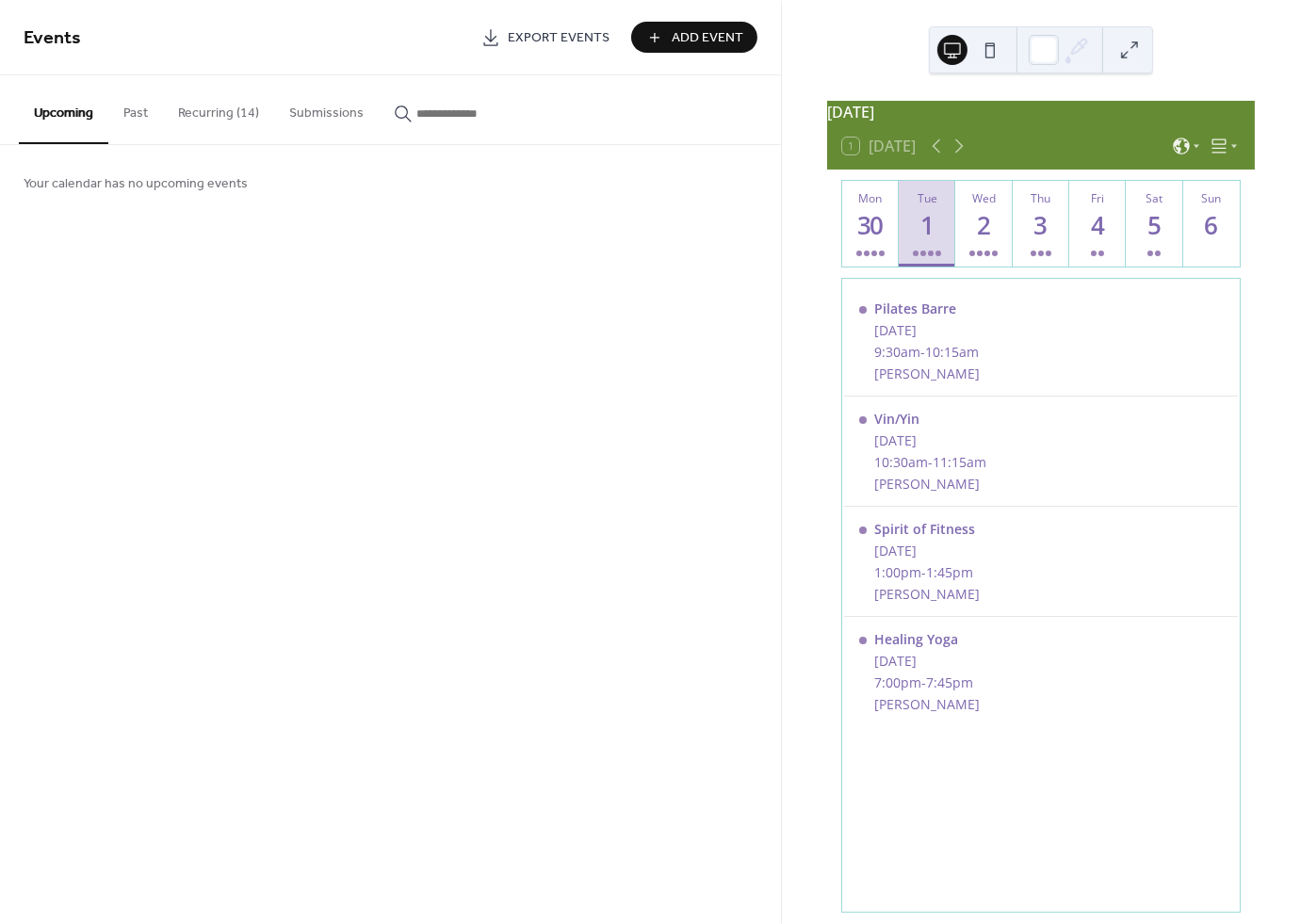 click on "Recurring  (14)" at bounding box center [219, 108] 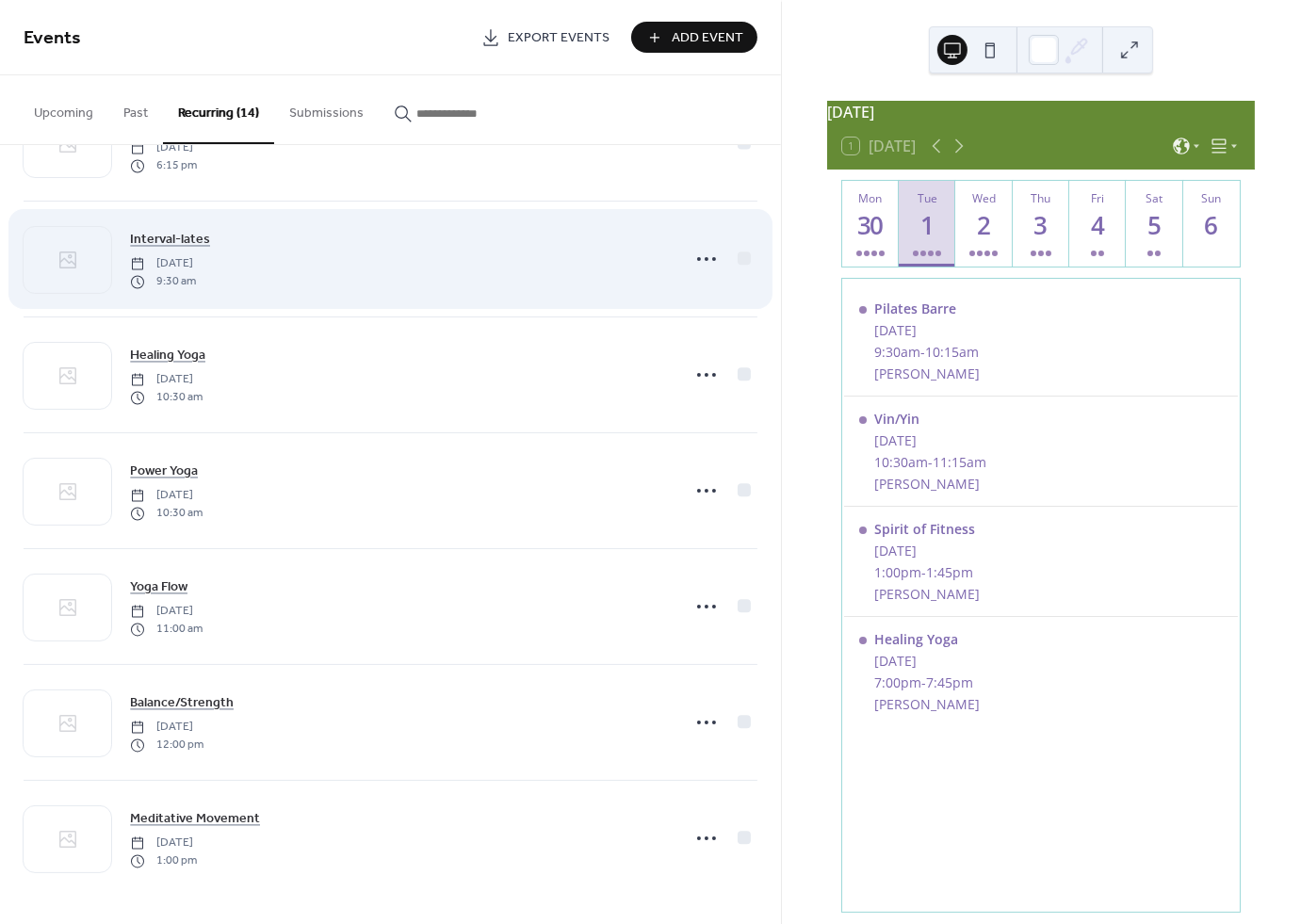 scroll, scrollTop: 900, scrollLeft: 0, axis: vertical 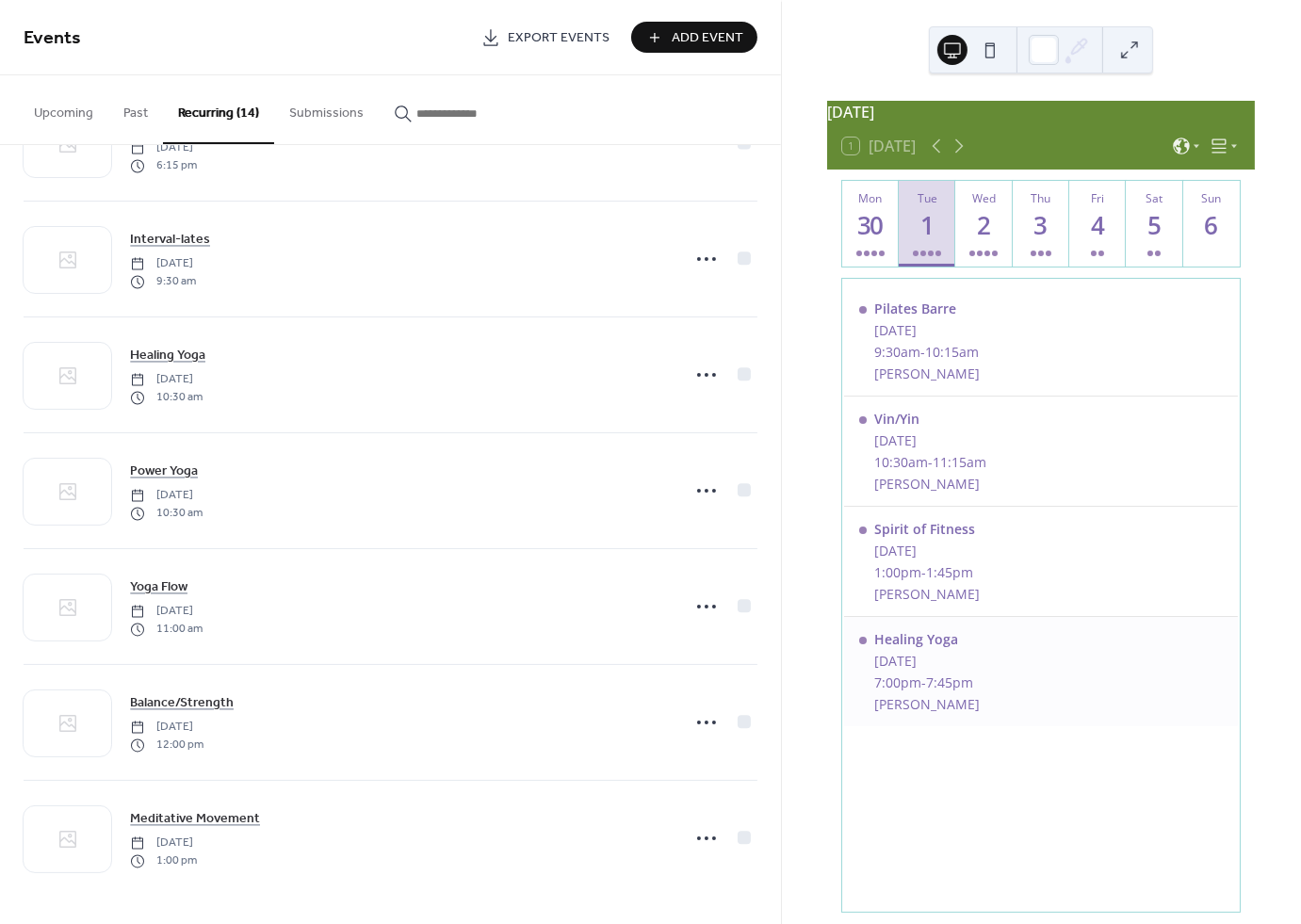 click on "Healing Yoga  [DATE] 7:00pm - 7:45pm [PERSON_NAME]" at bounding box center (1040, 672) 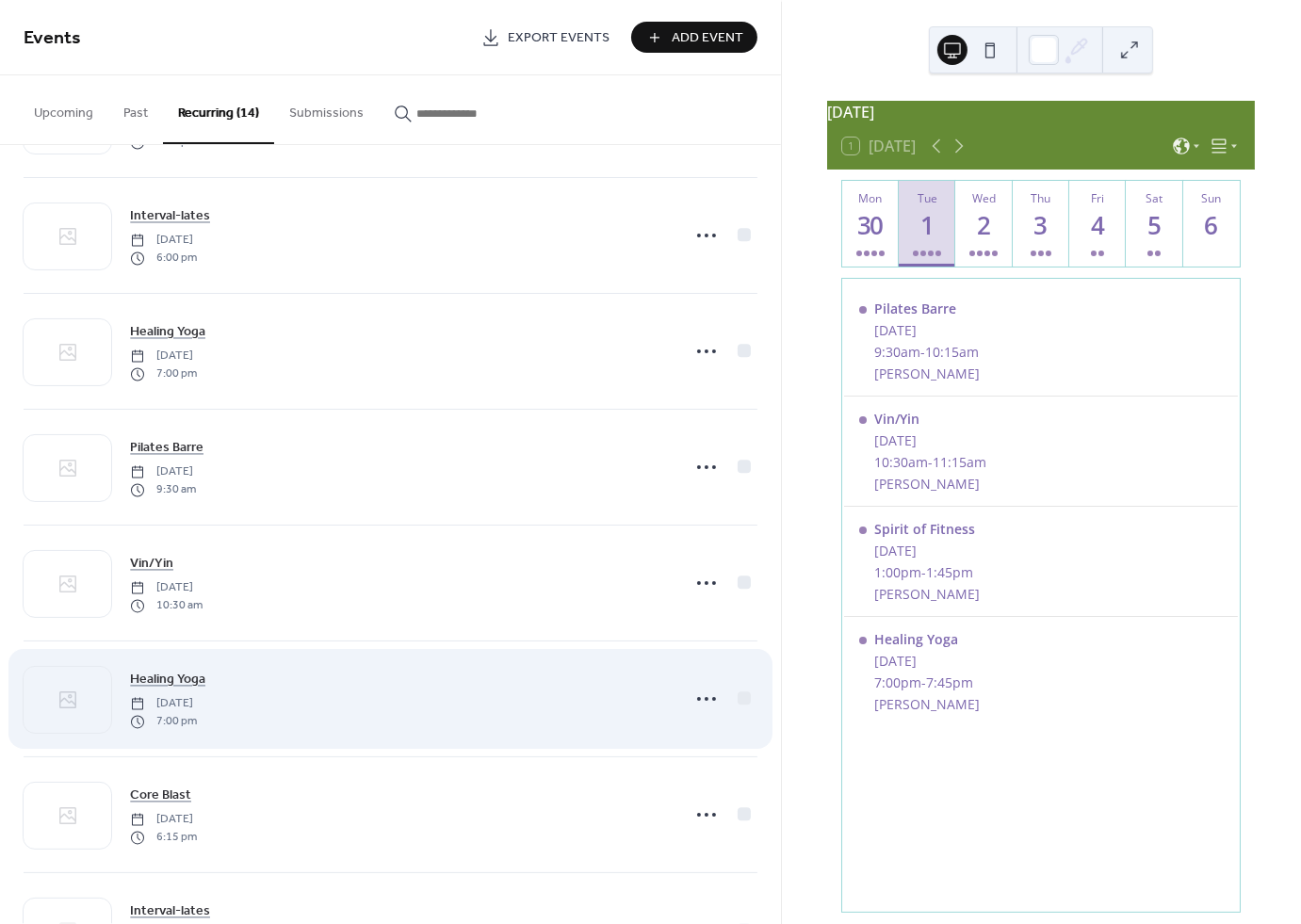 scroll, scrollTop: 228, scrollLeft: 0, axis: vertical 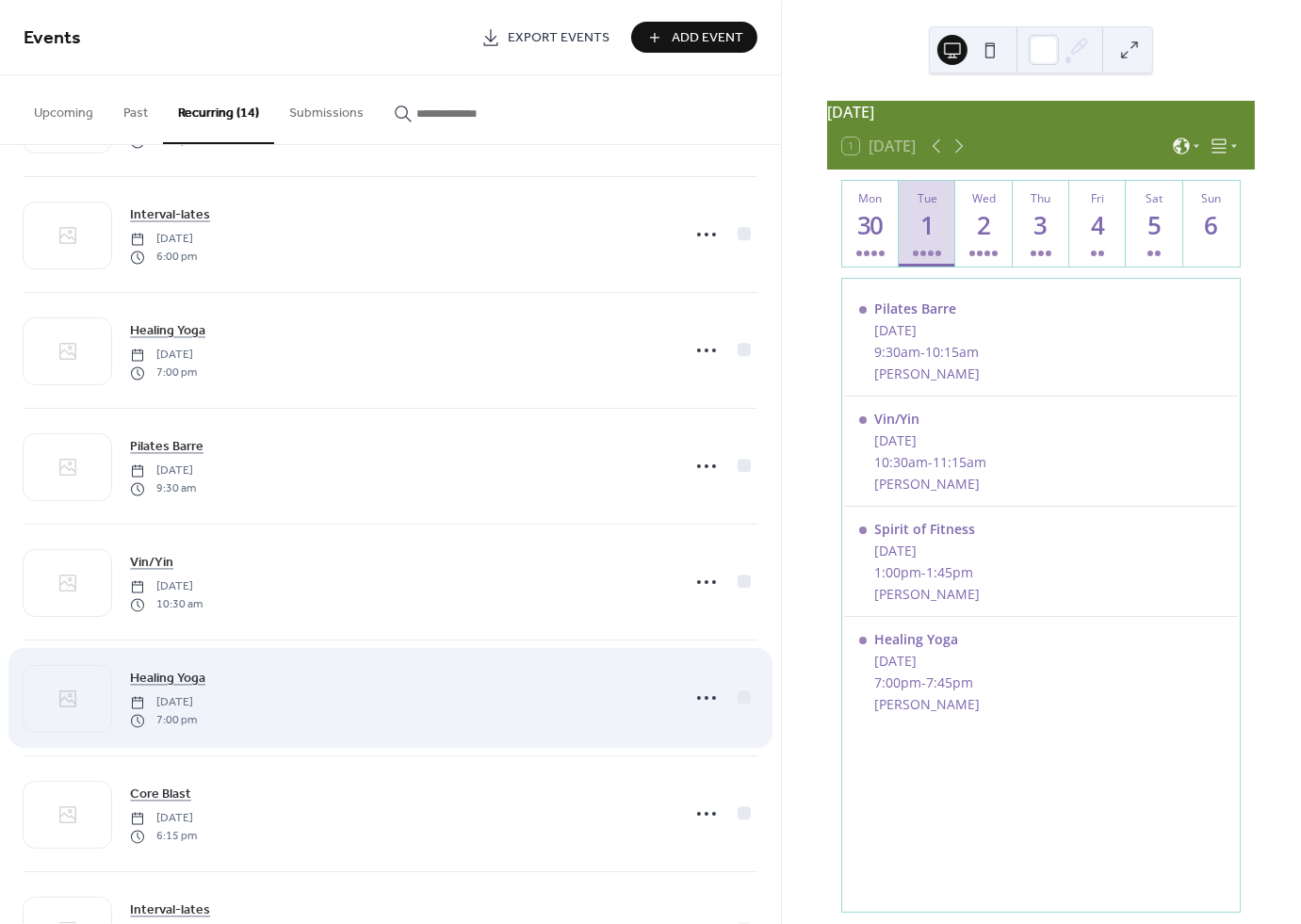 click on "Healing Yoga  Tuesday, March 11, 2025 7:00 pm" at bounding box center (398, 698) 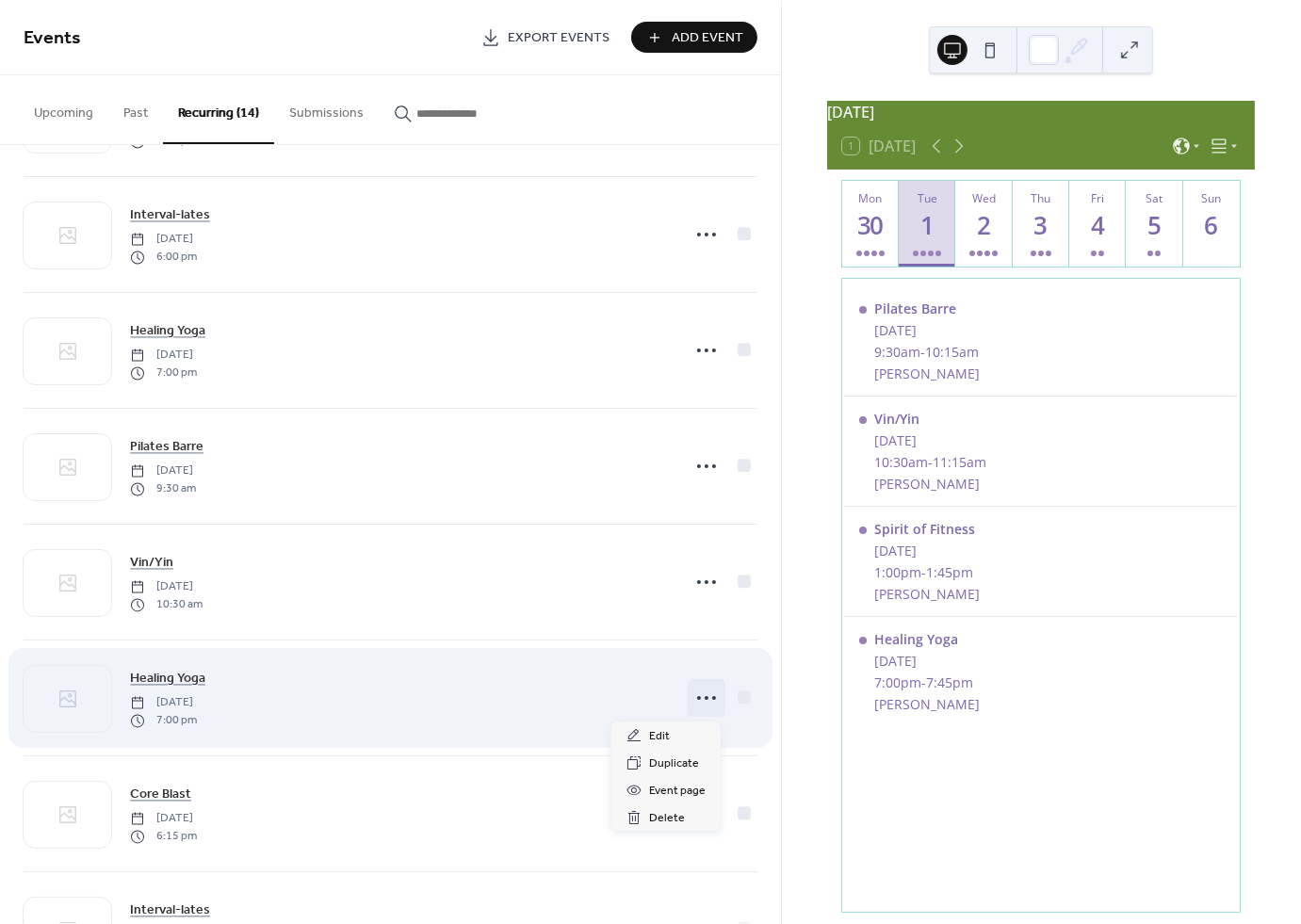 click 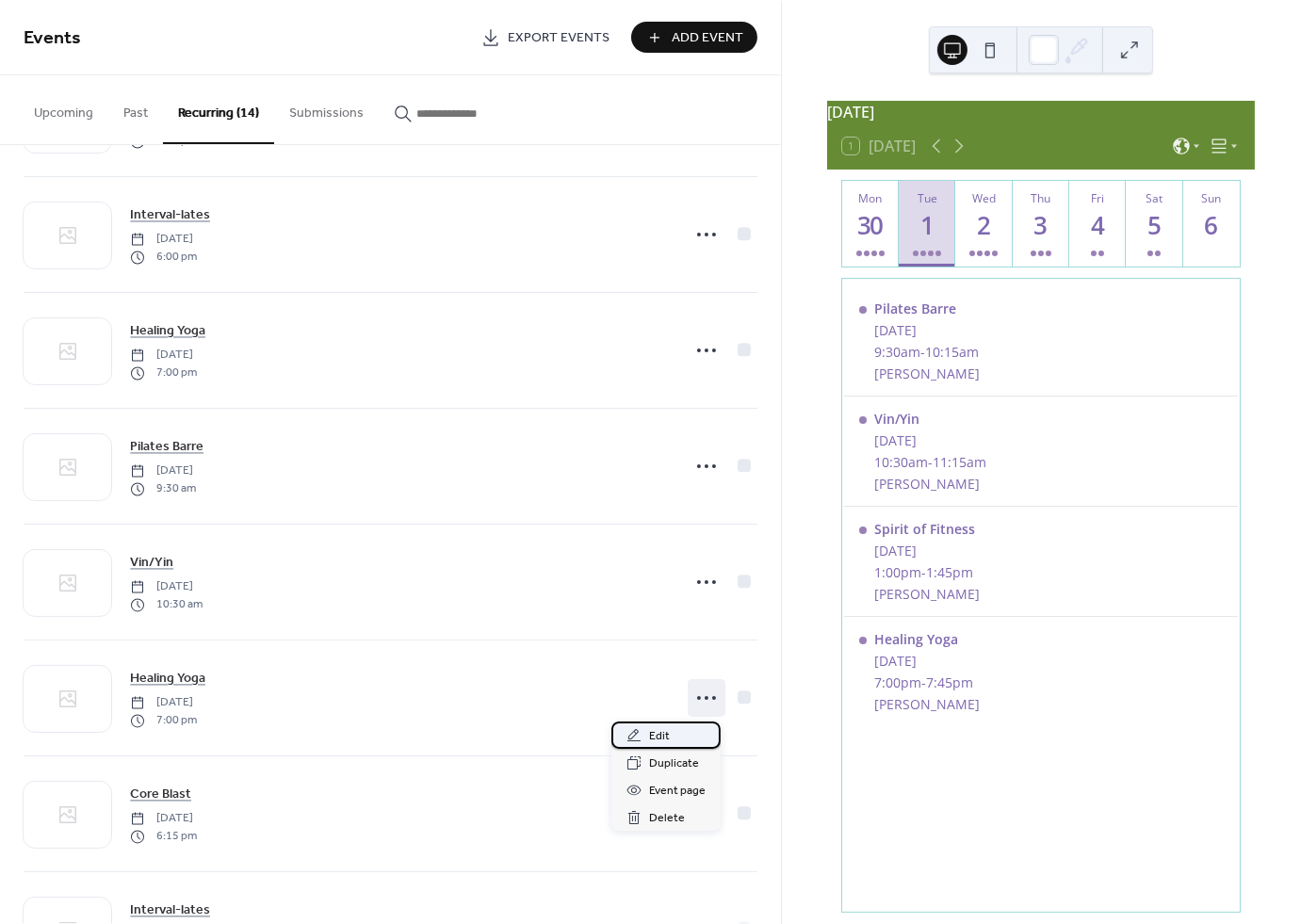 click on "Edit" at bounding box center (666, 735) 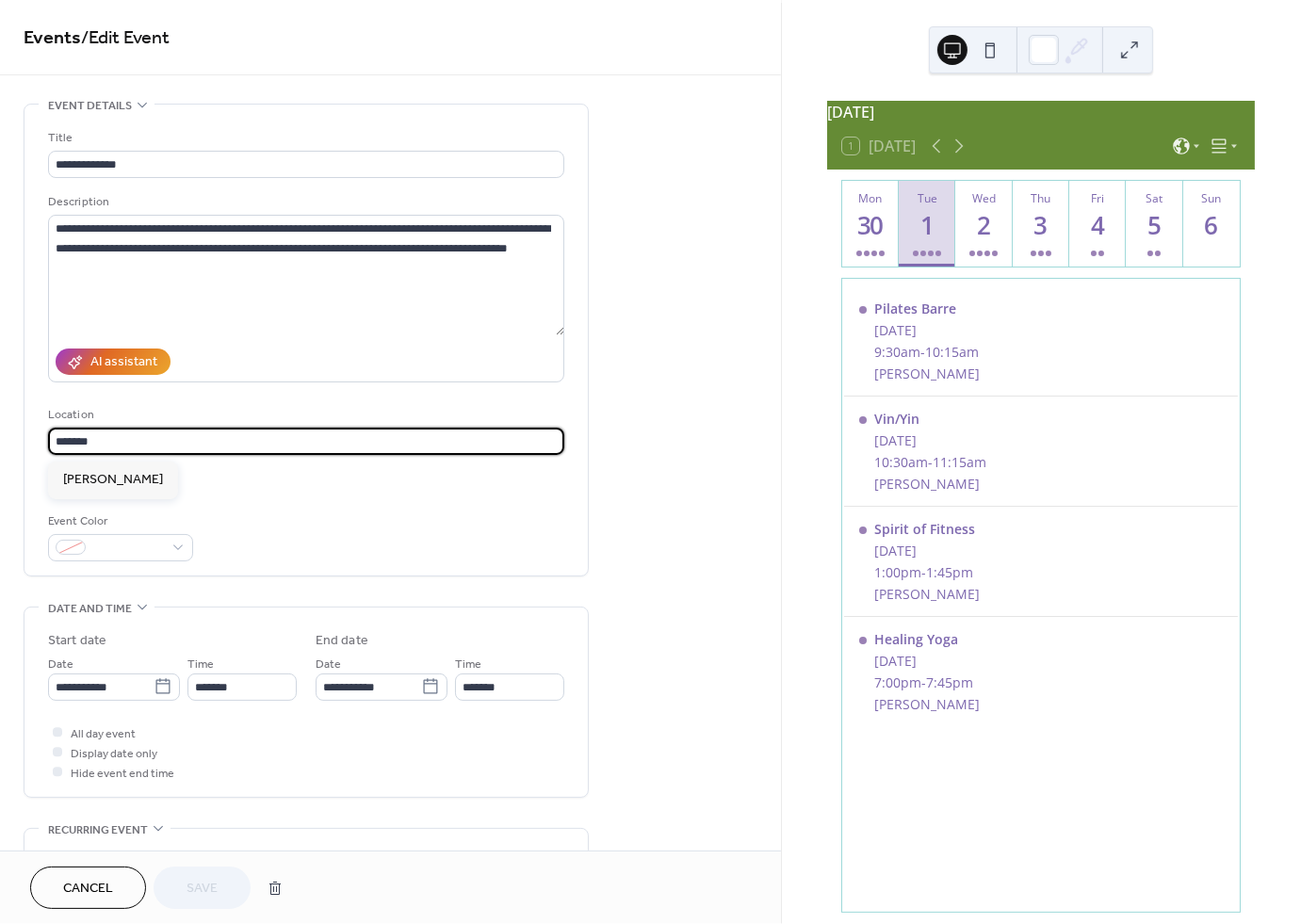 click on "*******" at bounding box center [306, 441] 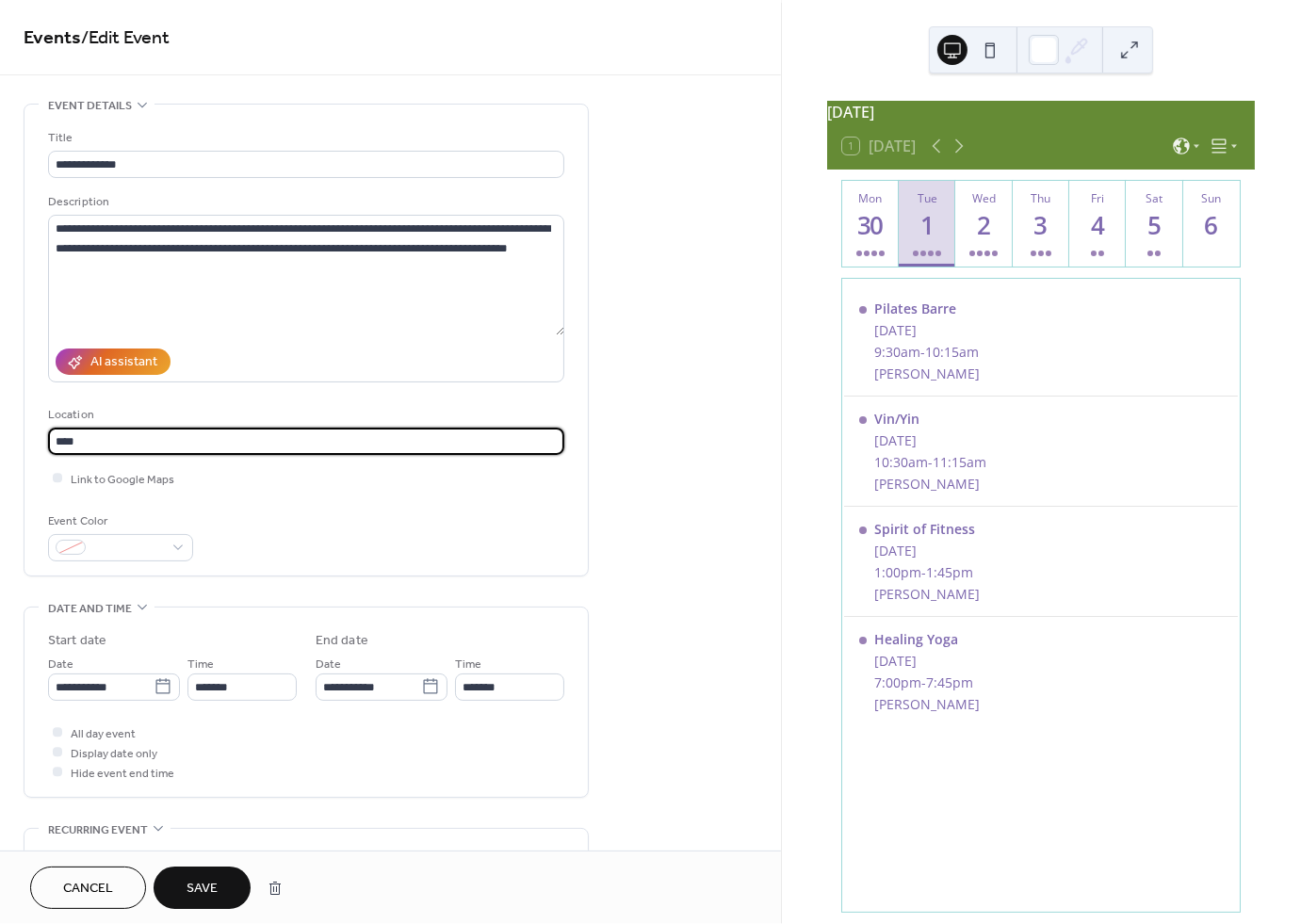 type on "****" 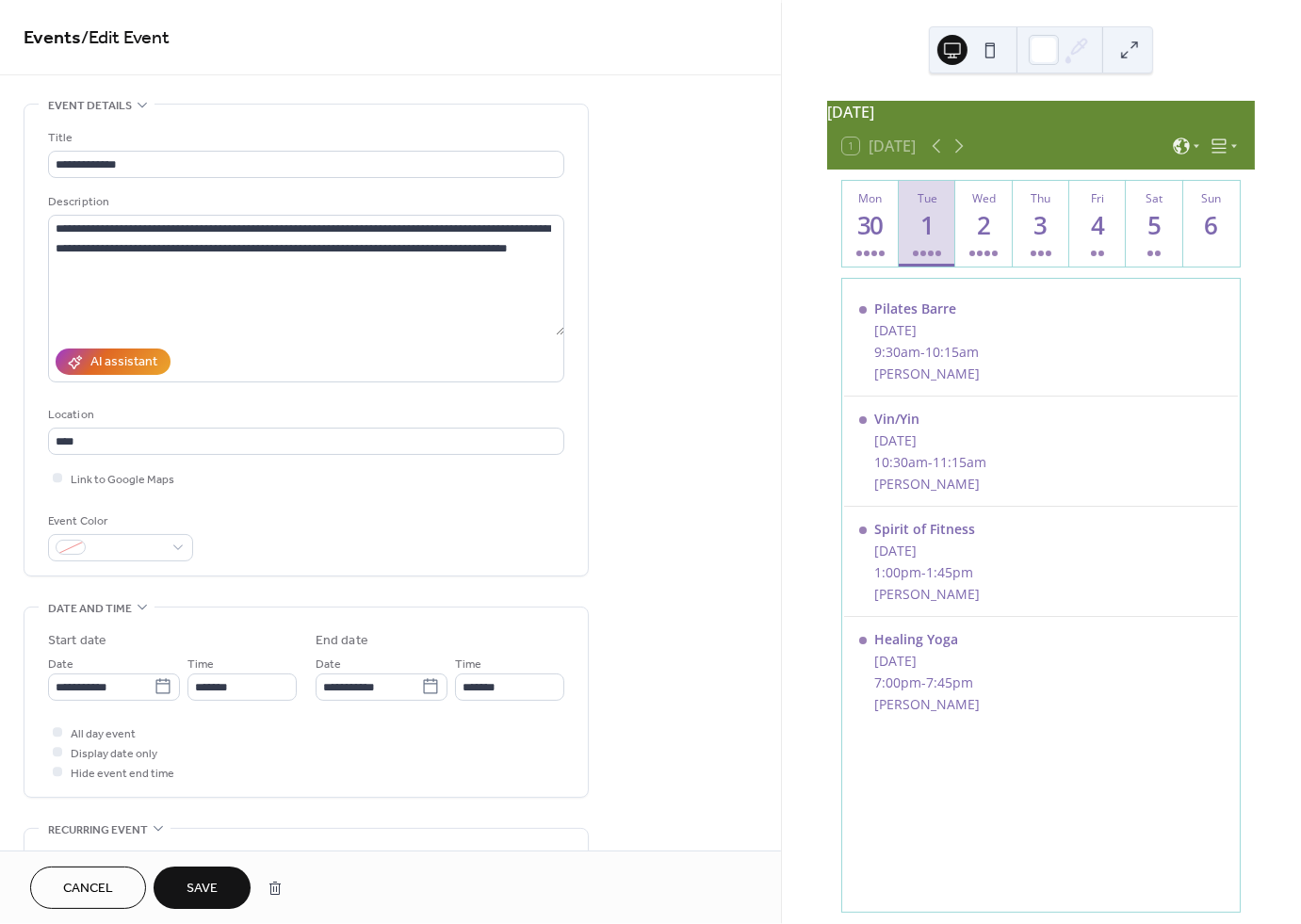 click on "Save" at bounding box center (202, 889) 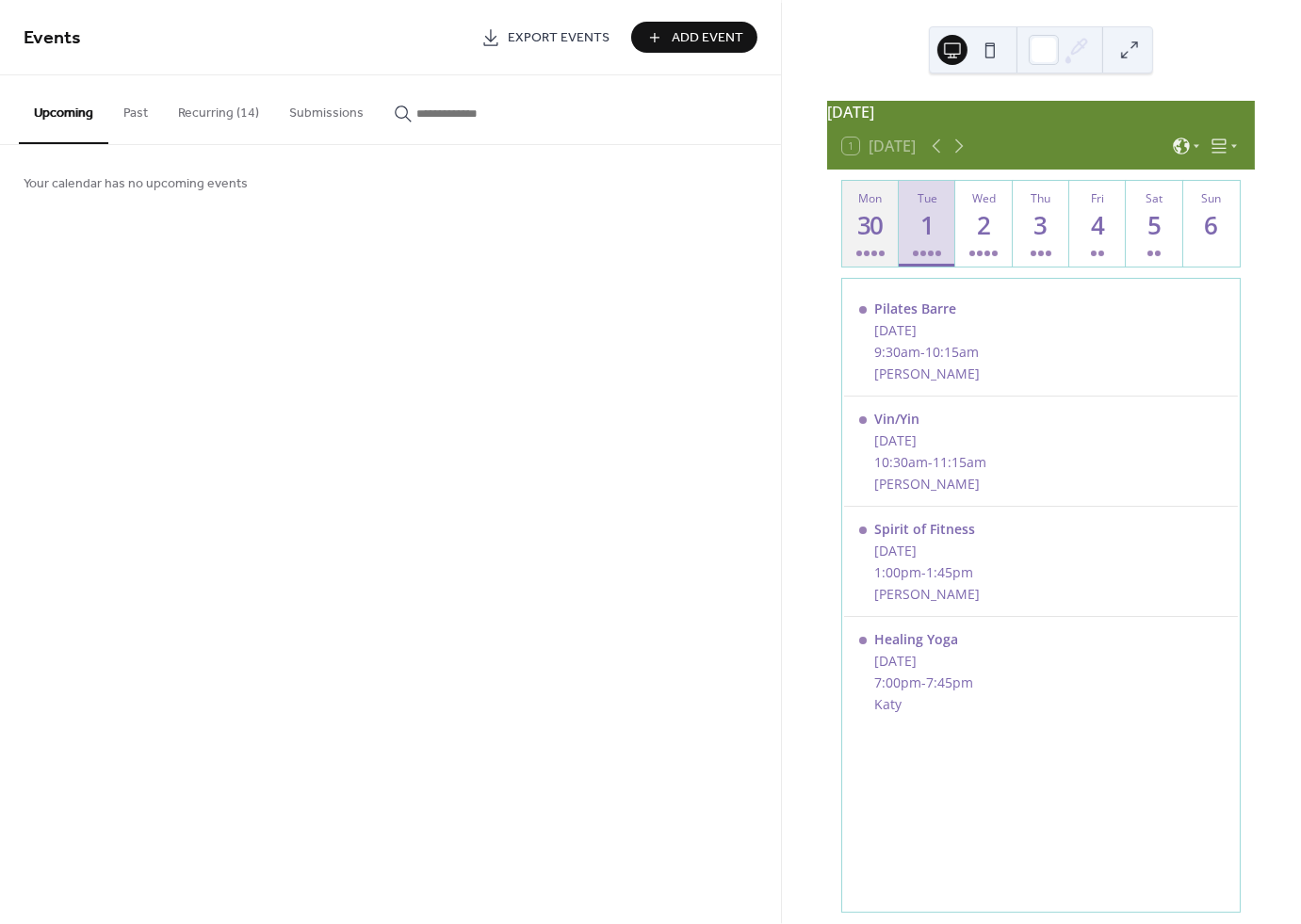 click on "30" at bounding box center [870, 225] 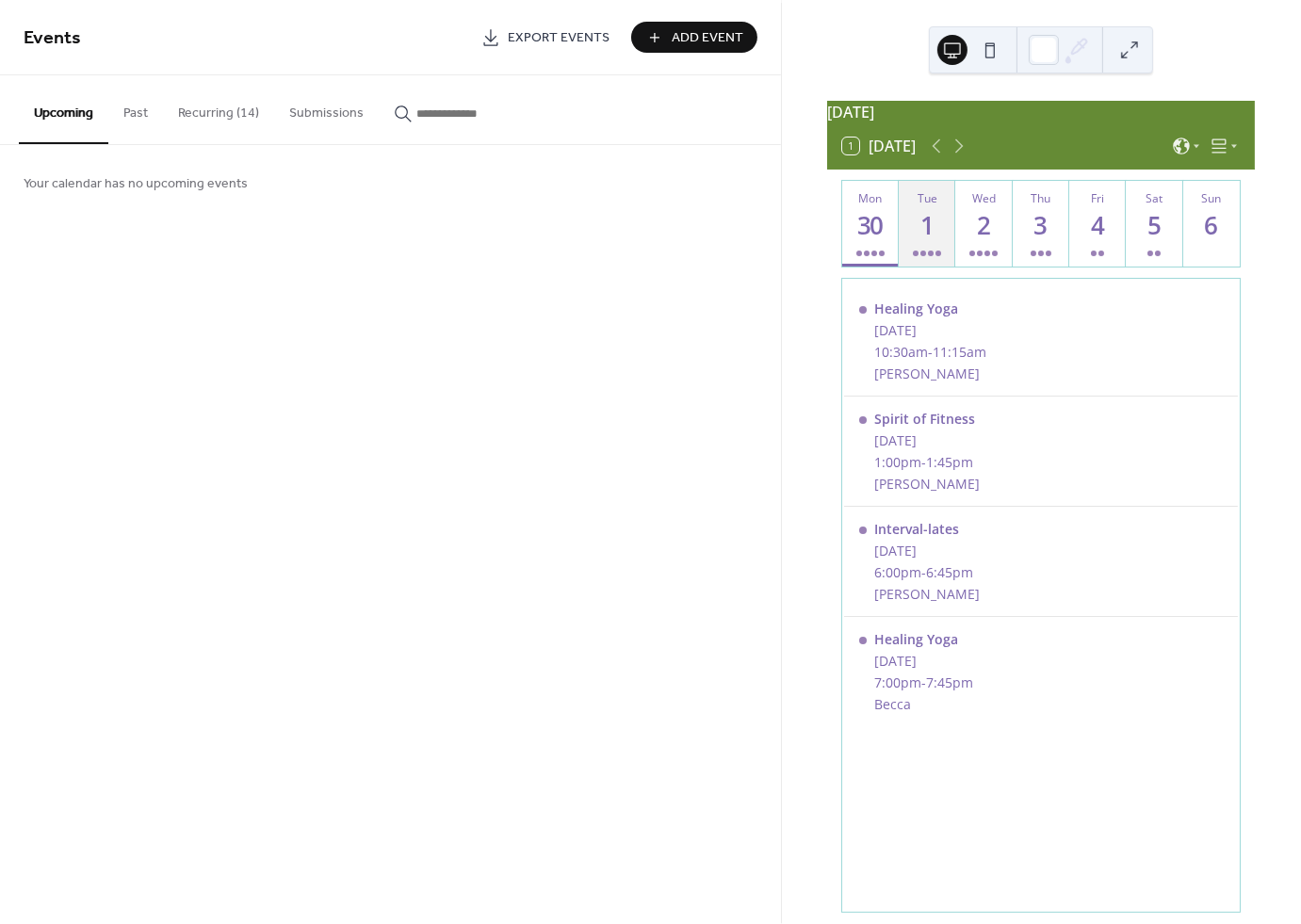 click on "1" at bounding box center (926, 225) 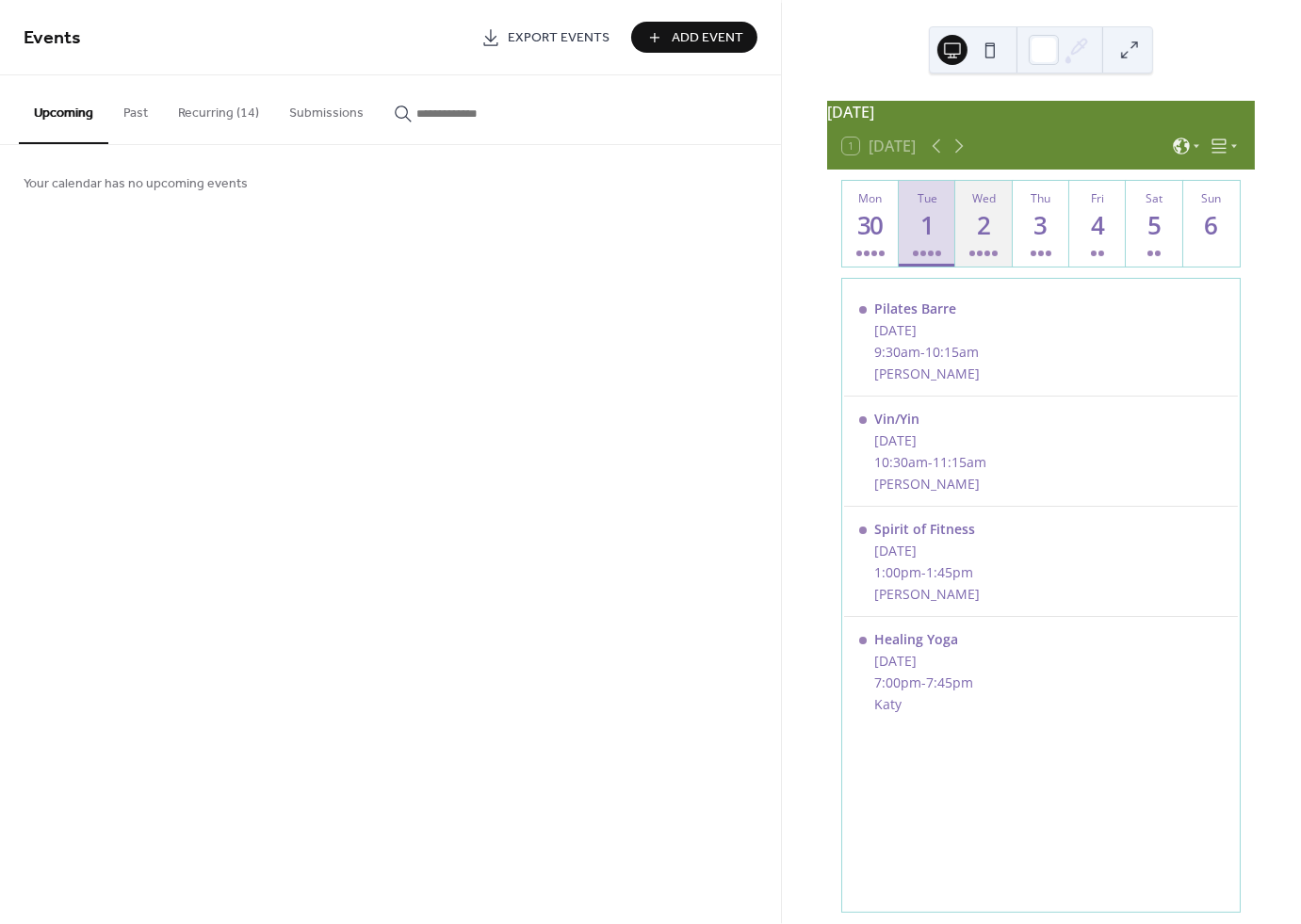 click on "2" at bounding box center [983, 225] 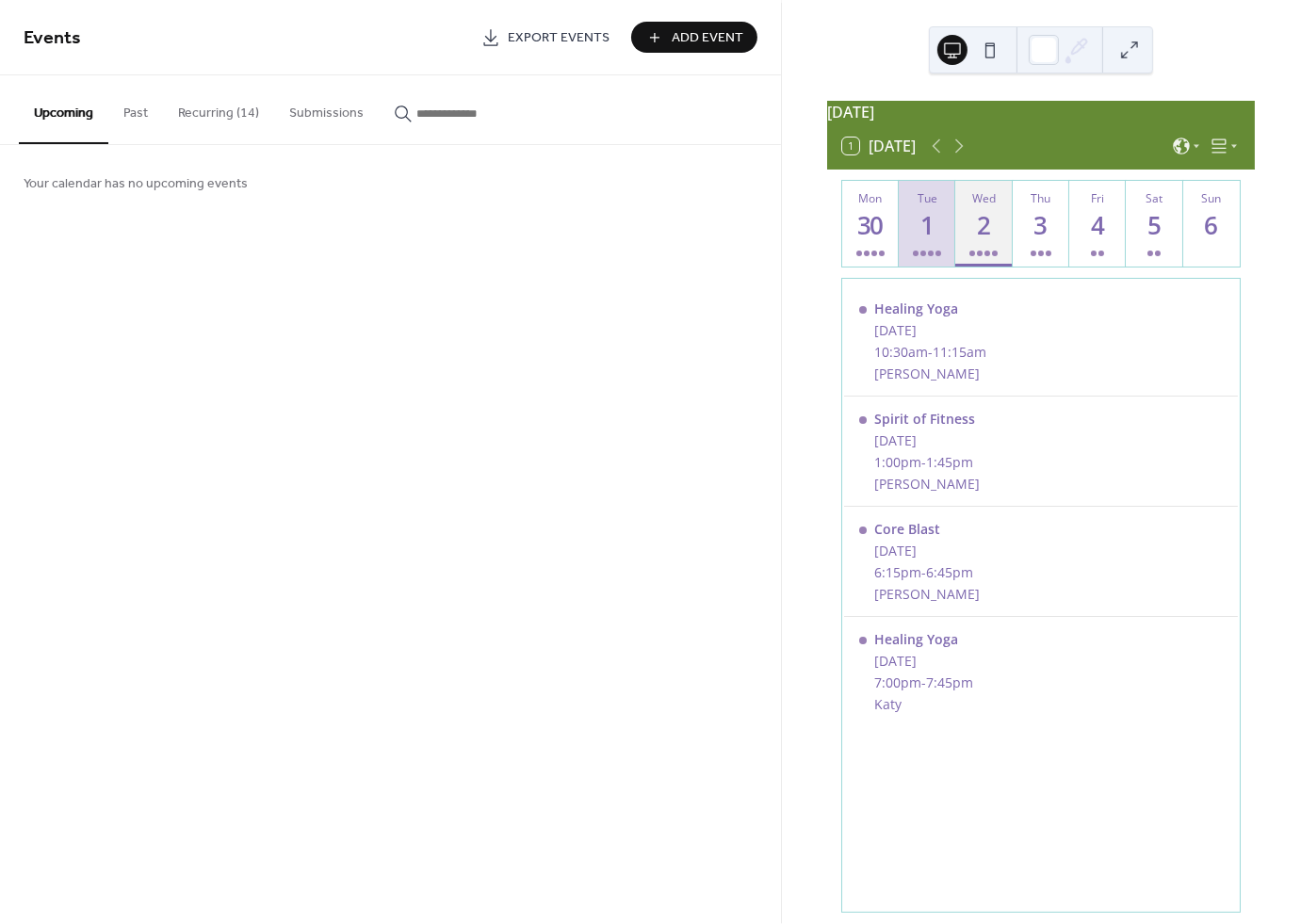click on "2" at bounding box center [983, 225] 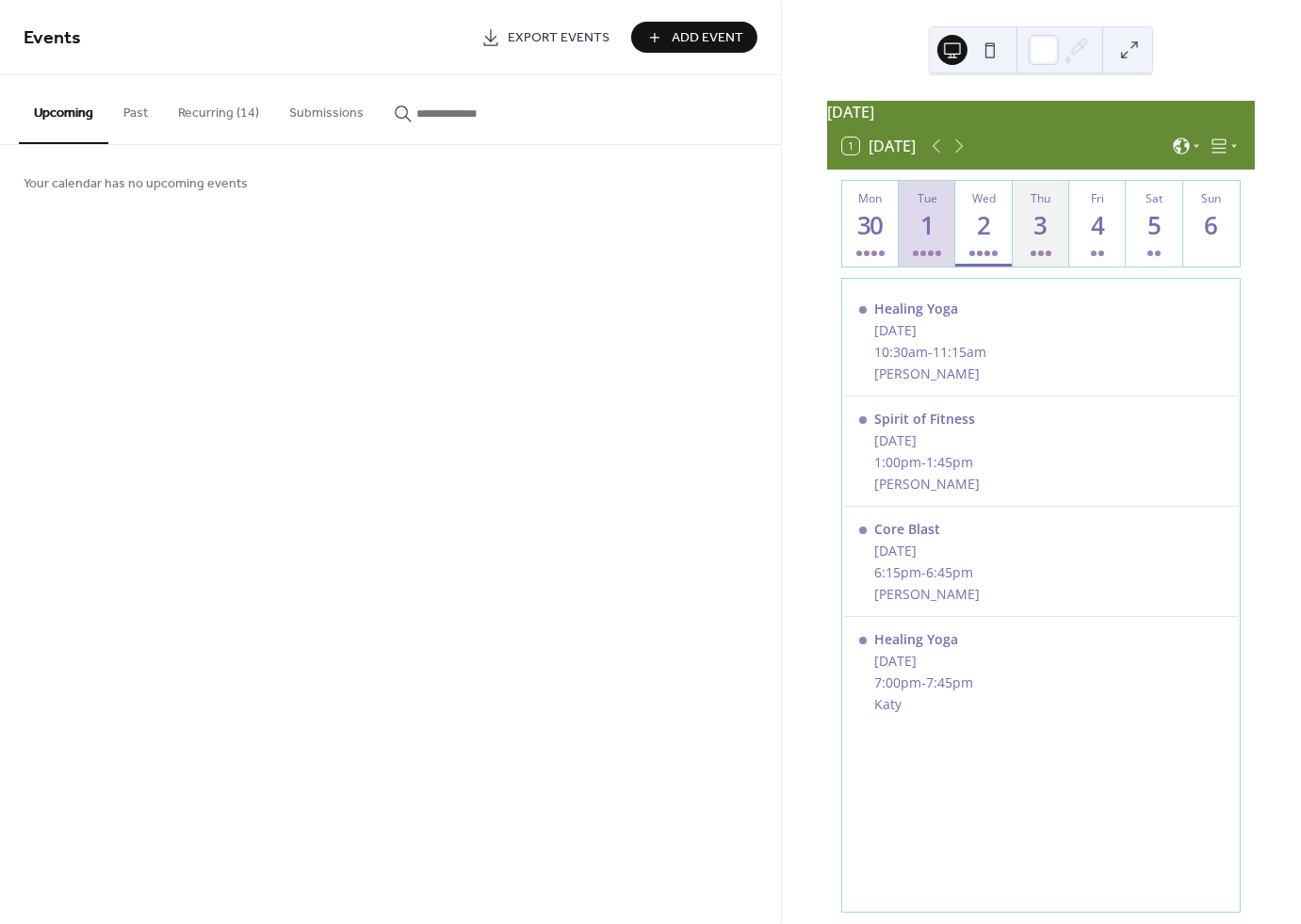 click at bounding box center [1041, 253] 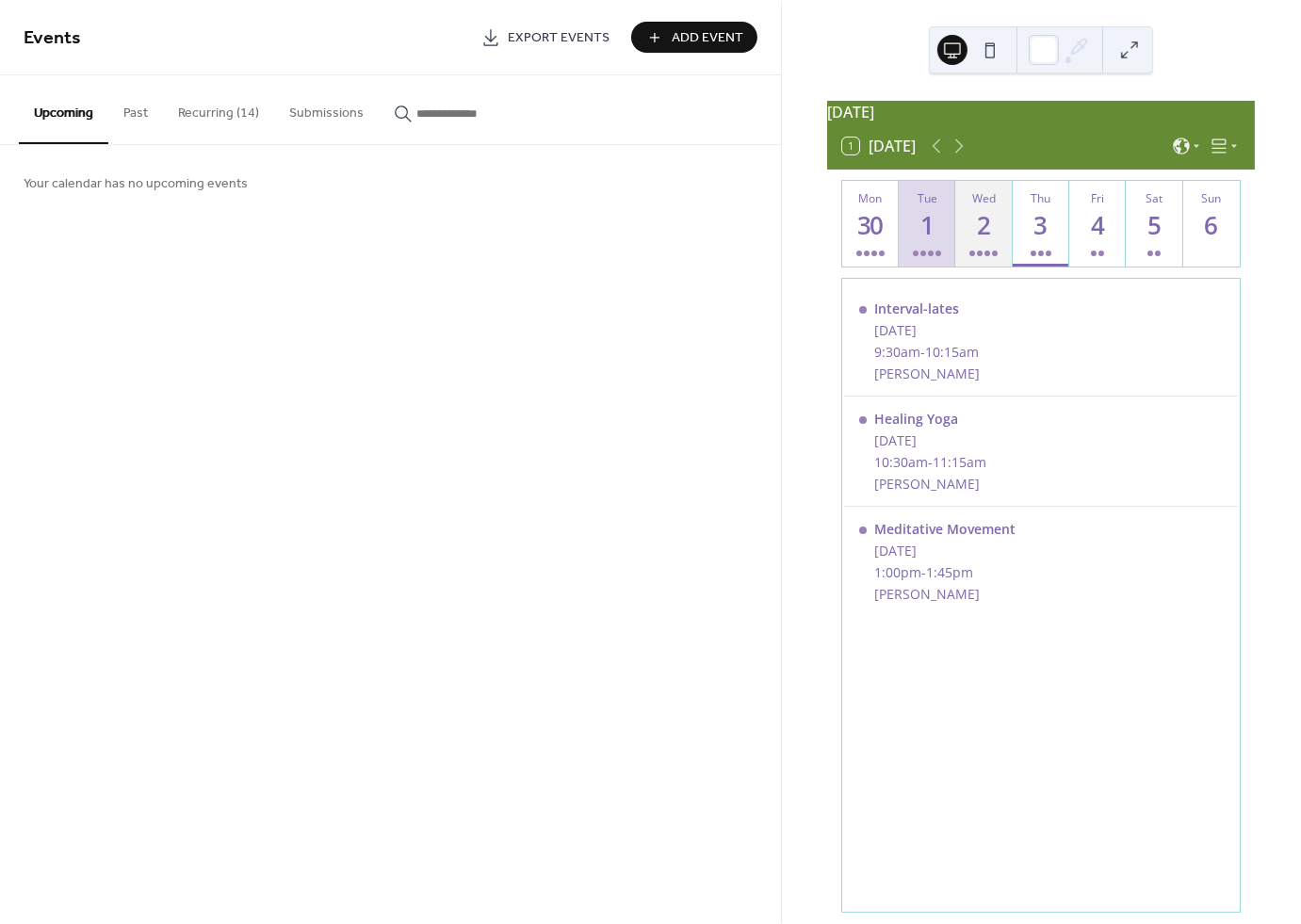 click on "2" at bounding box center (983, 225) 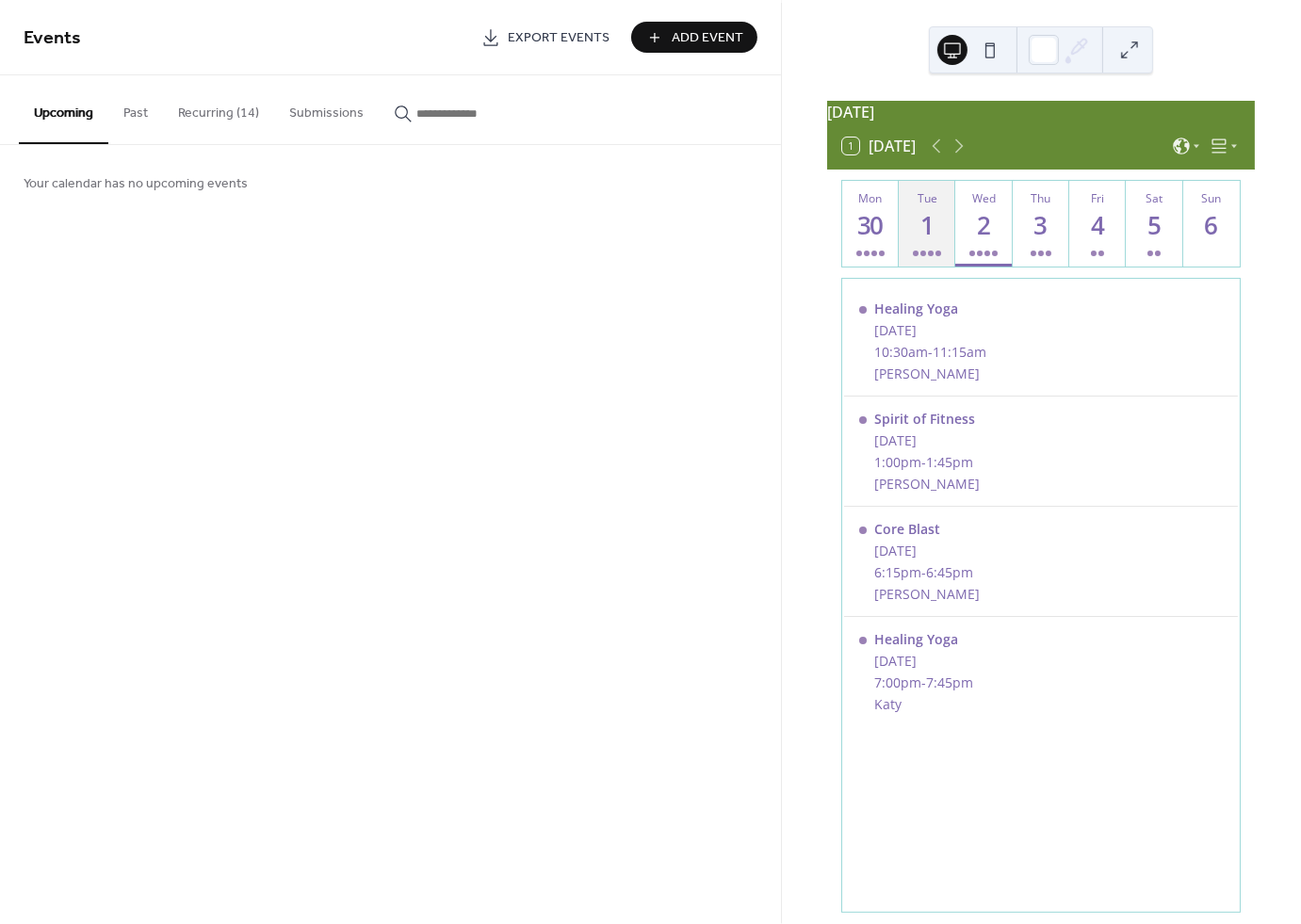 click on "1" at bounding box center (926, 225) 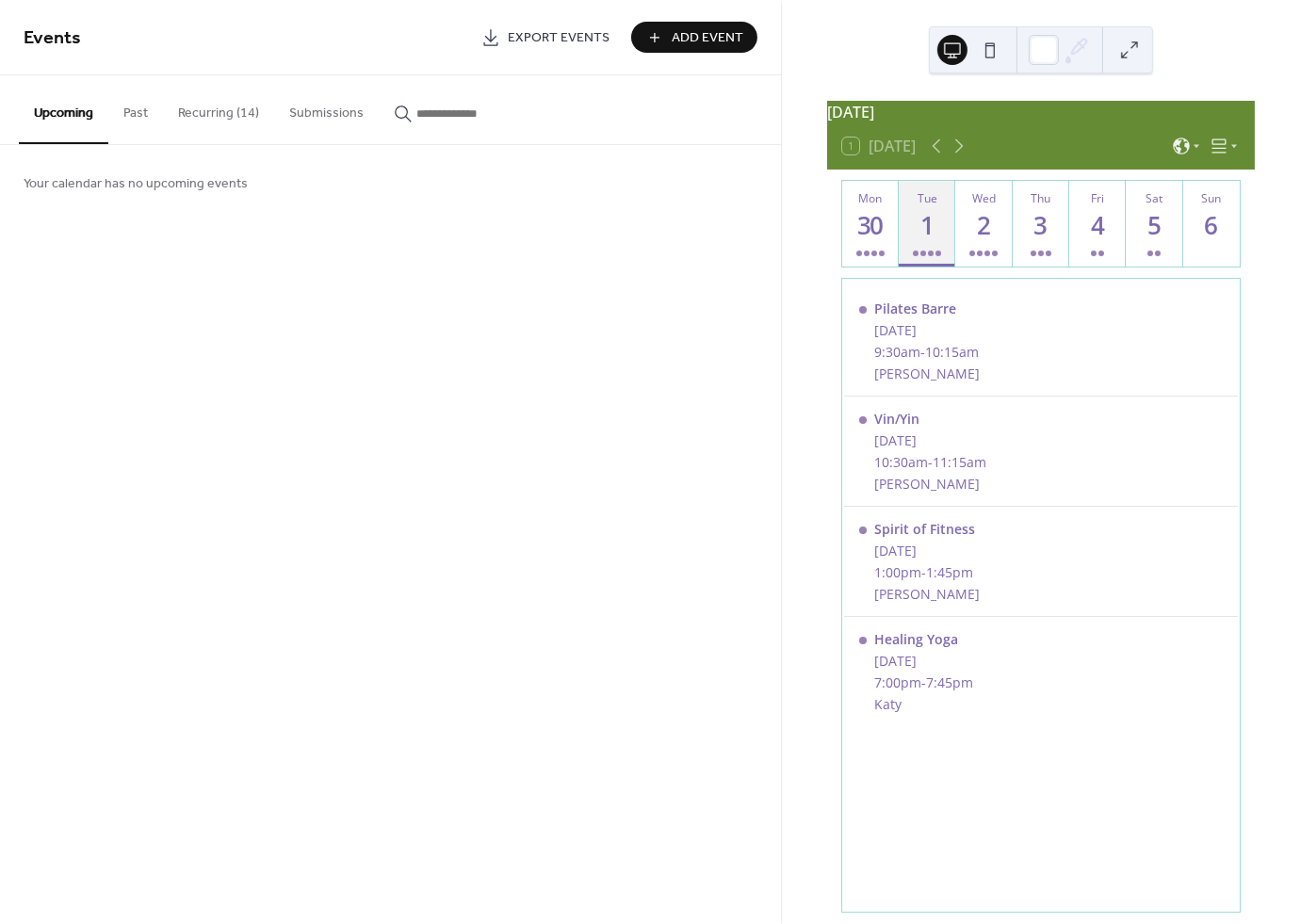 click on "1" at bounding box center [926, 225] 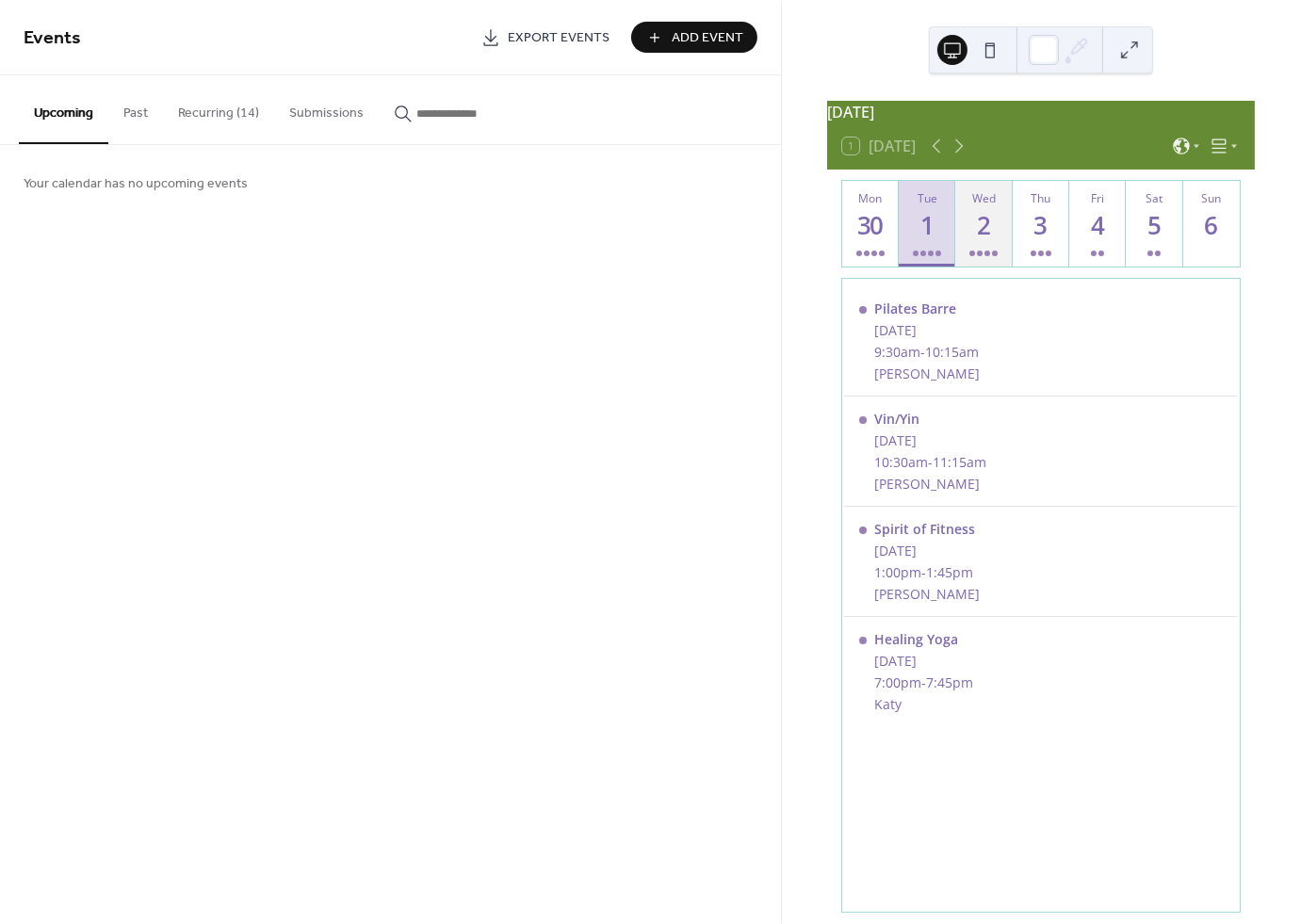 click on "2" at bounding box center (983, 225) 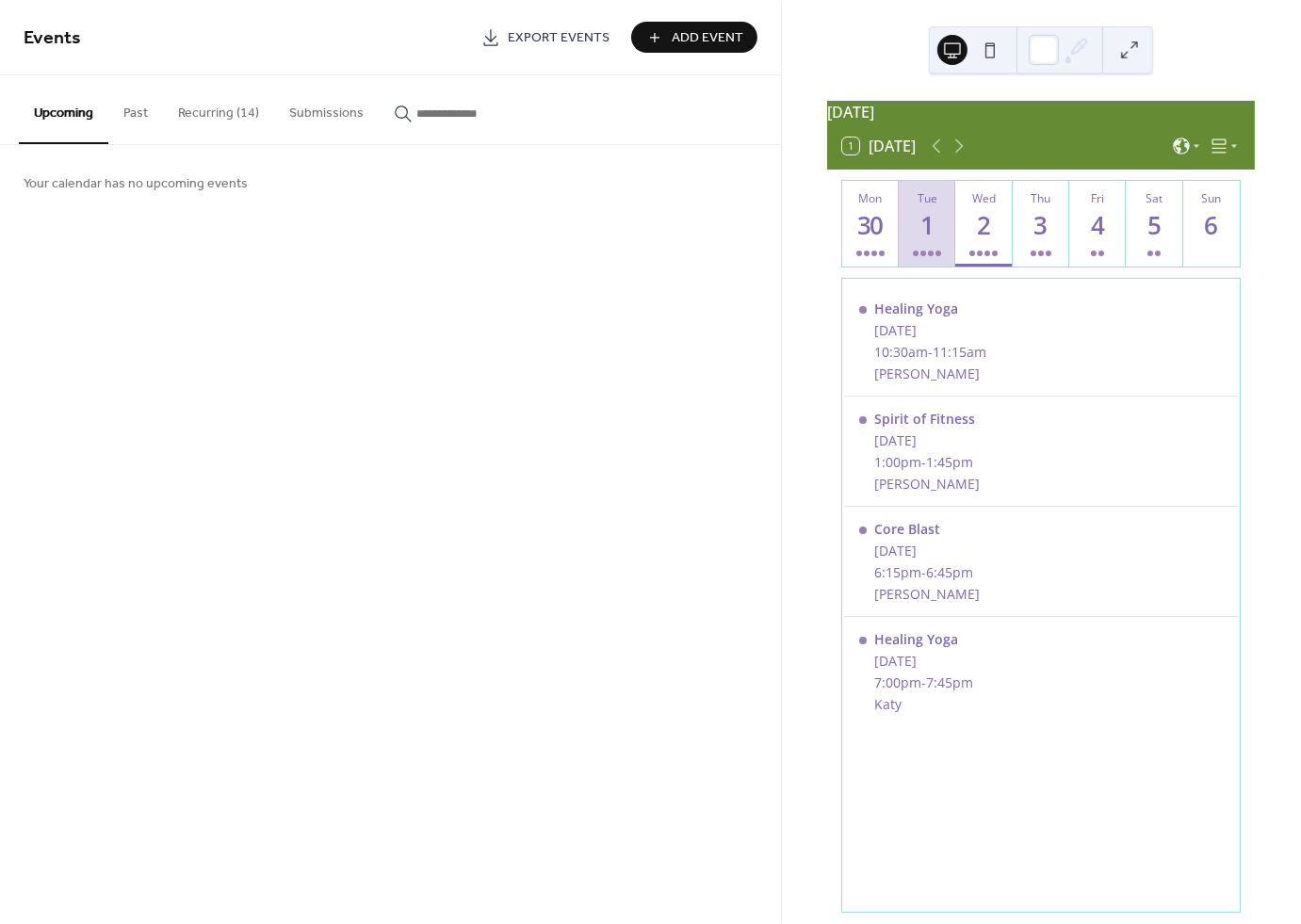 click on "Recurring  (14)" at bounding box center (219, 108) 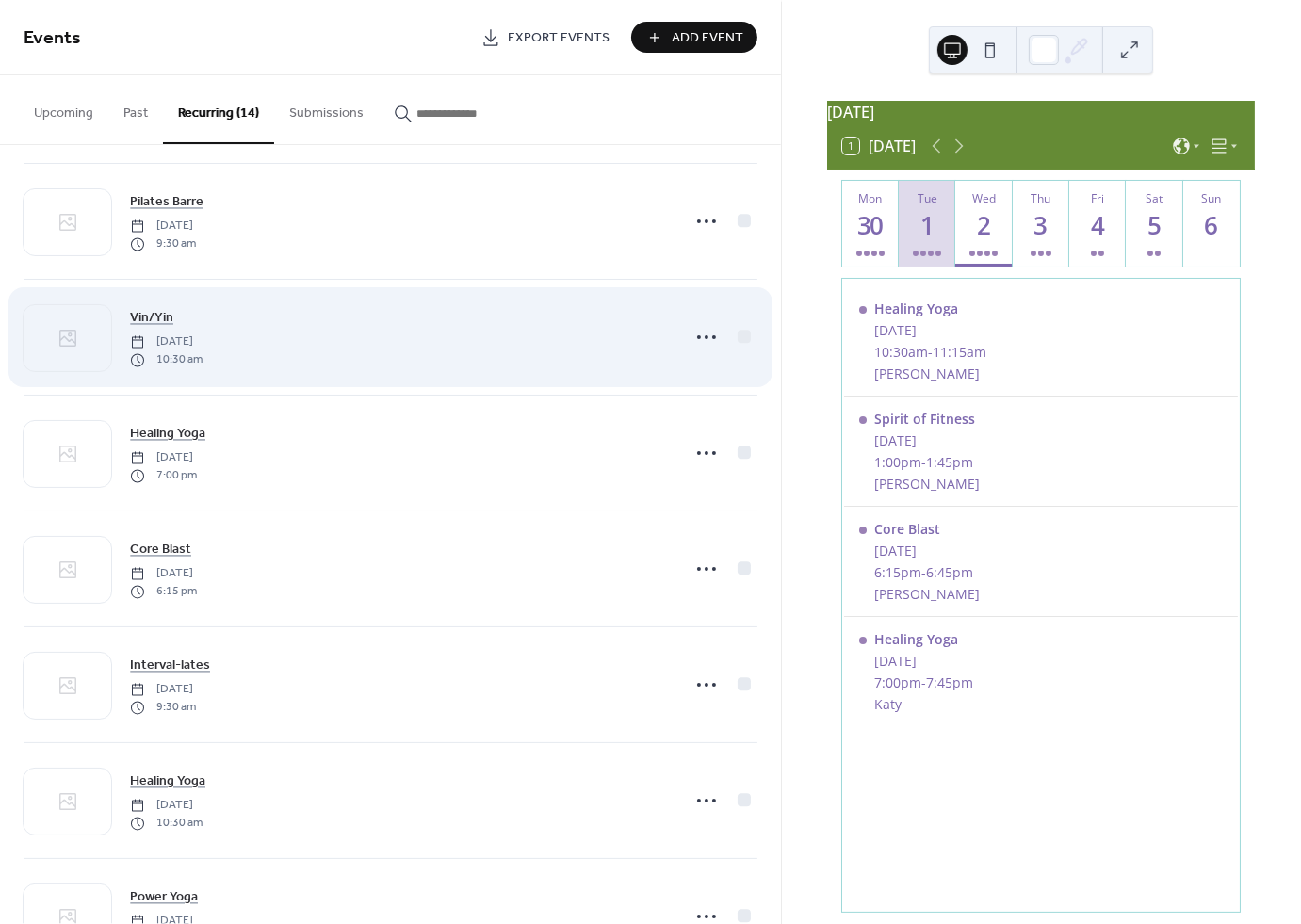 scroll, scrollTop: 484, scrollLeft: 0, axis: vertical 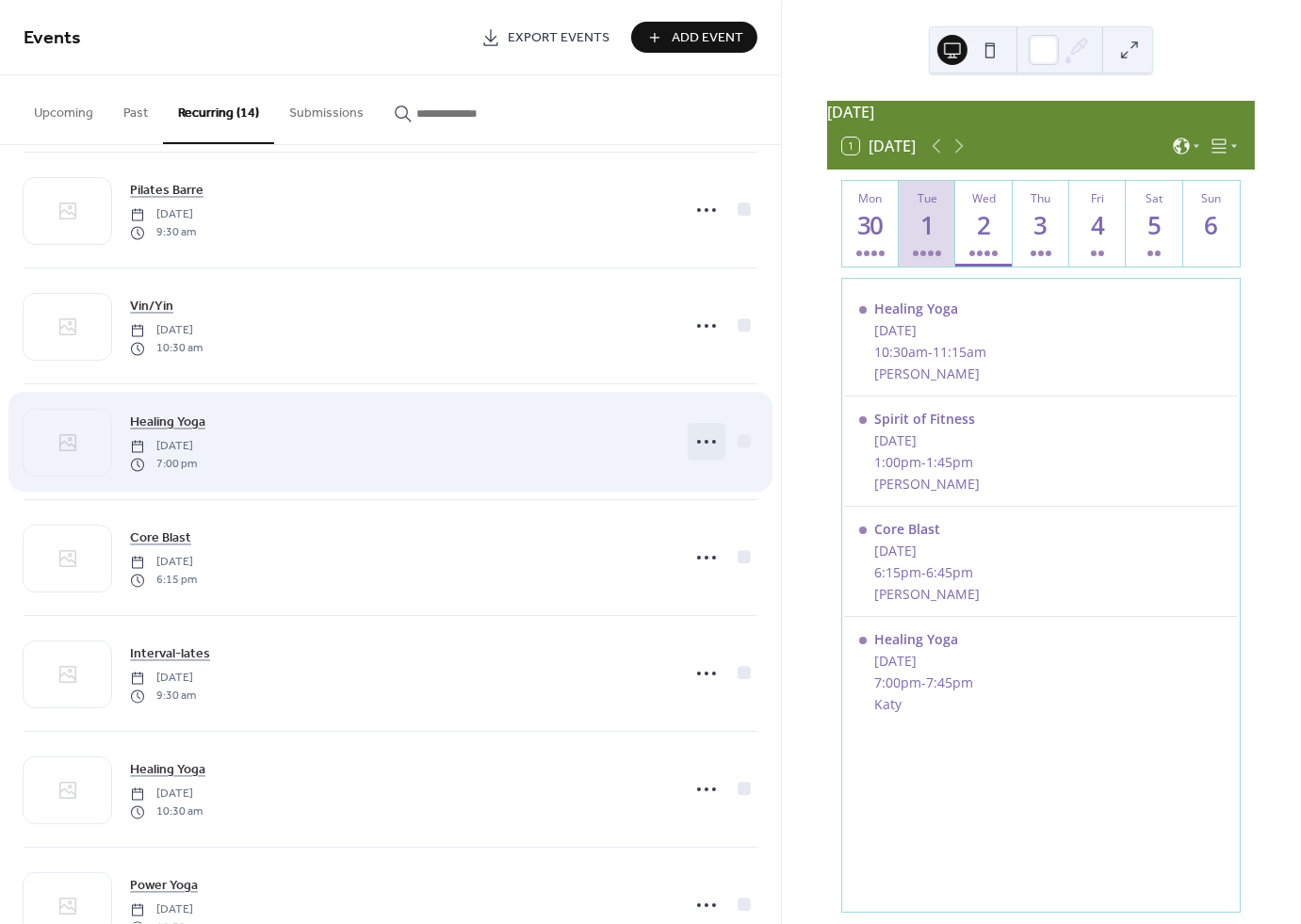 click 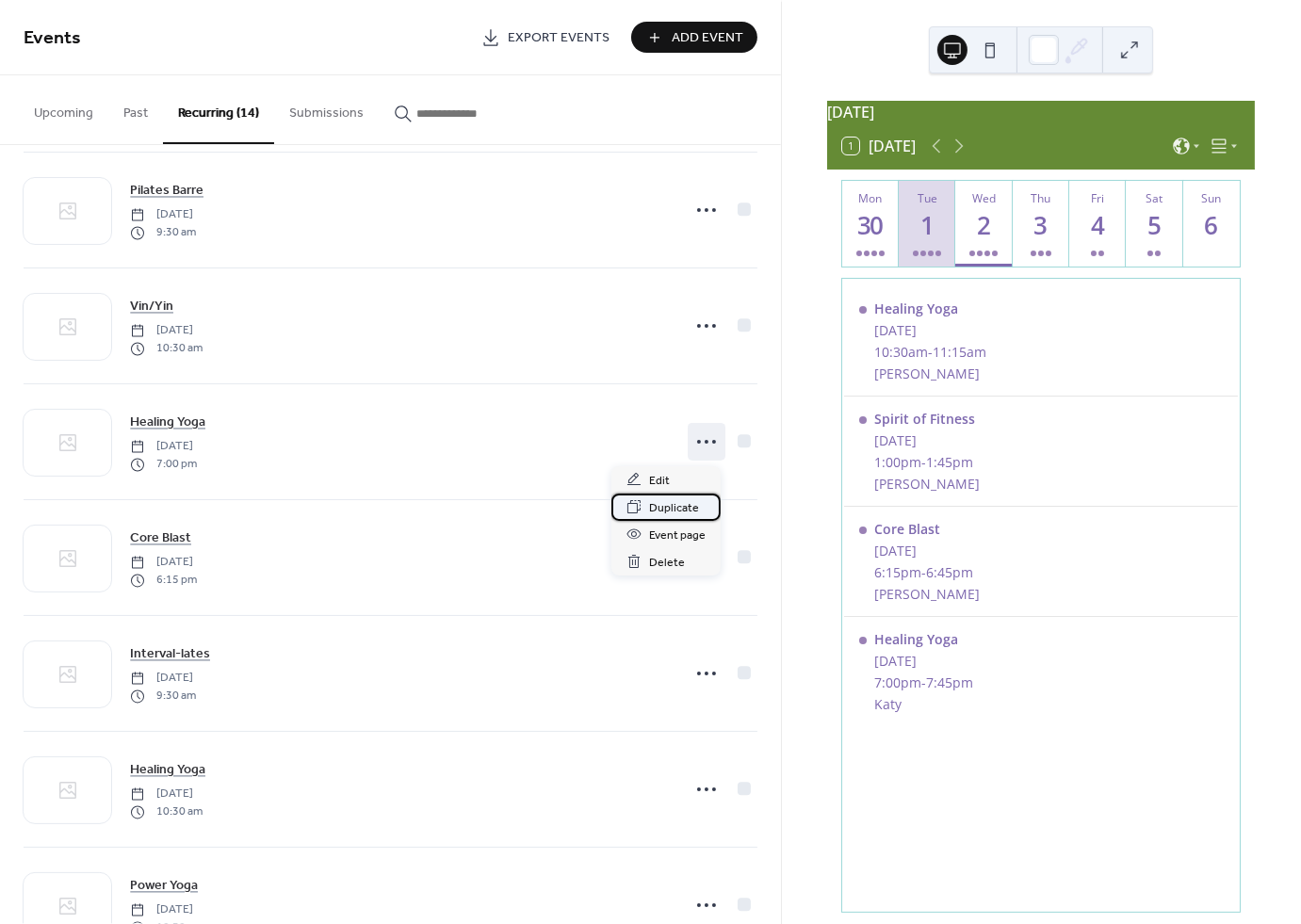 click on "Duplicate" at bounding box center [674, 508] 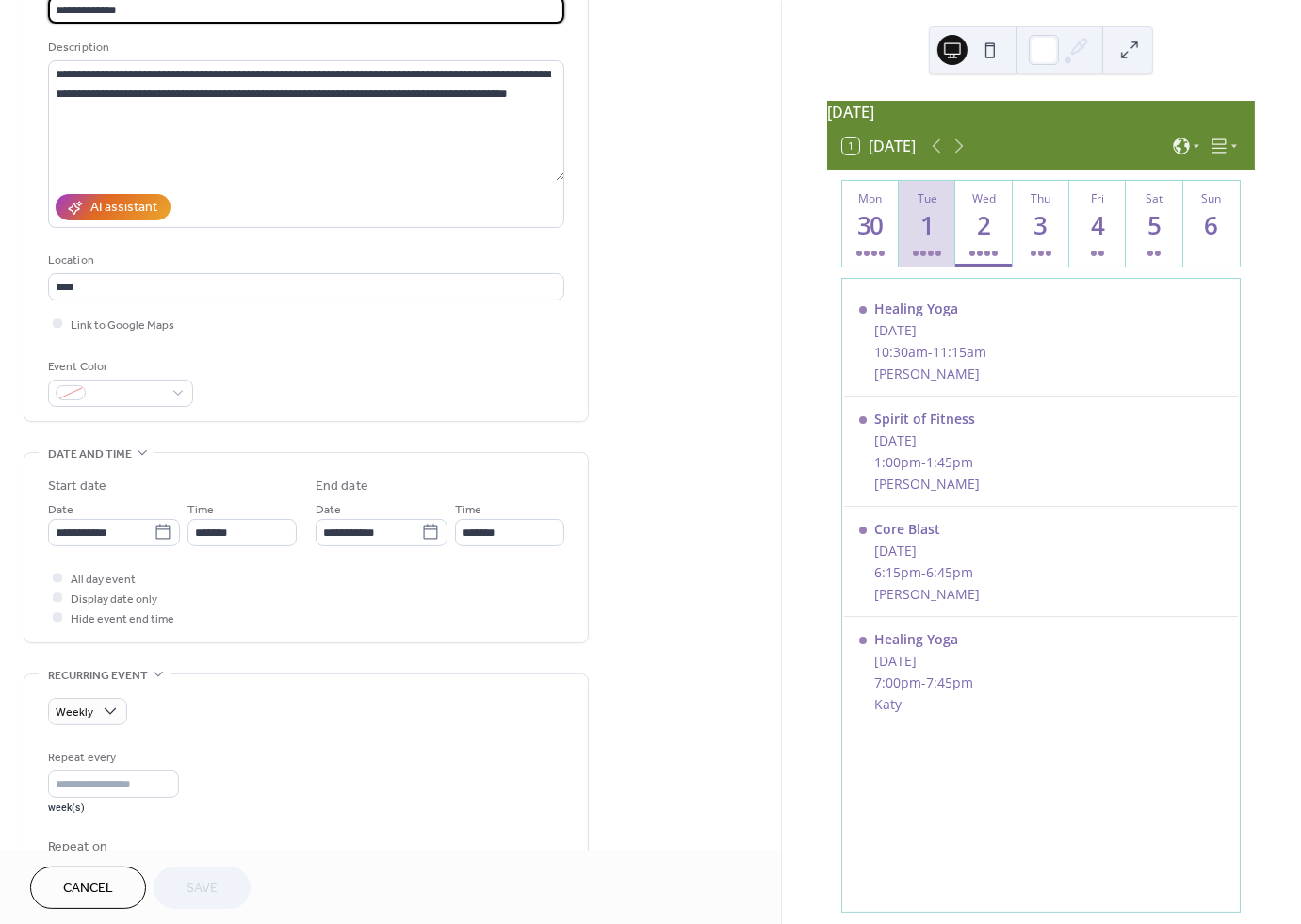 scroll, scrollTop: 336, scrollLeft: 0, axis: vertical 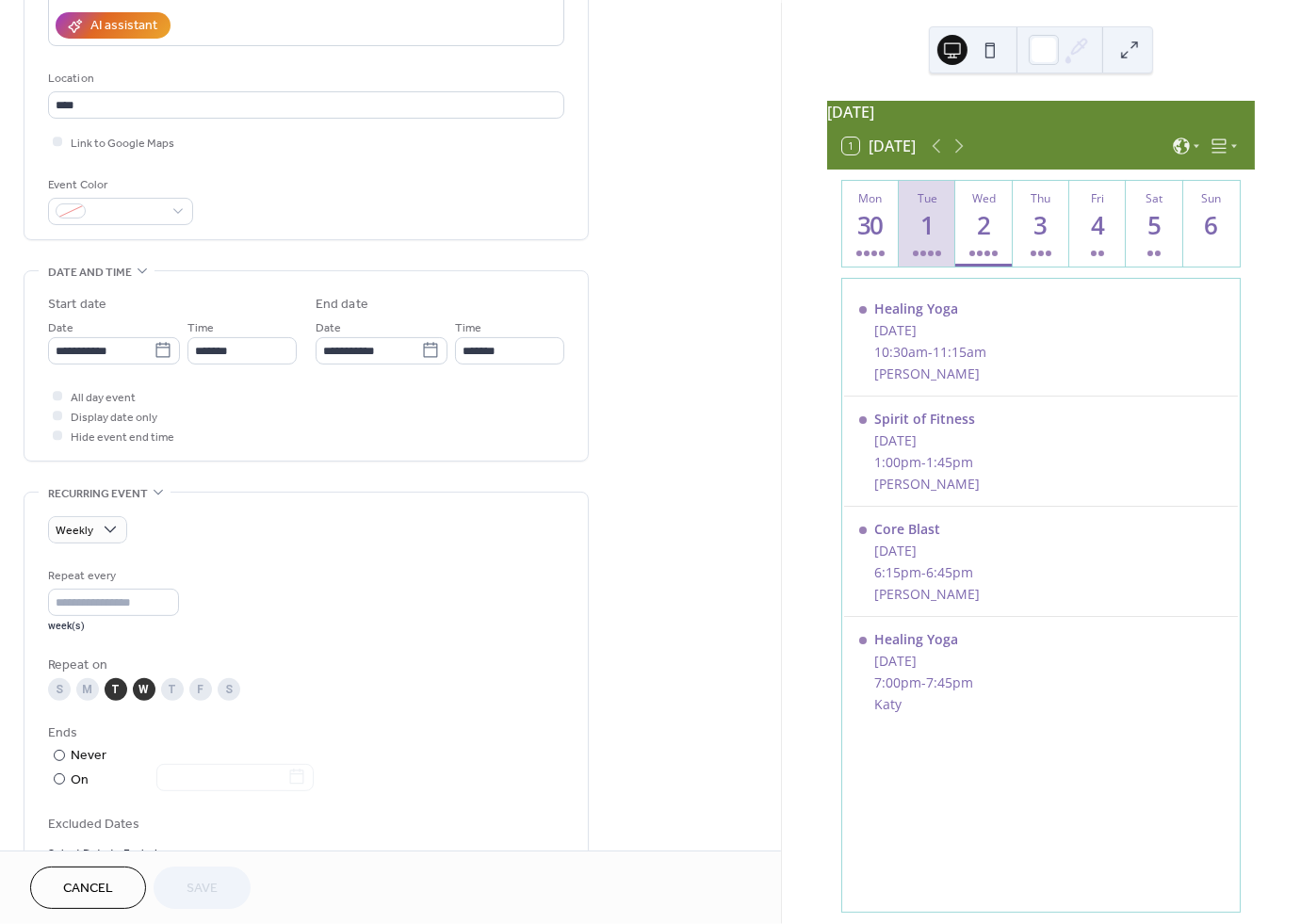 click on "T" at bounding box center [116, 689] 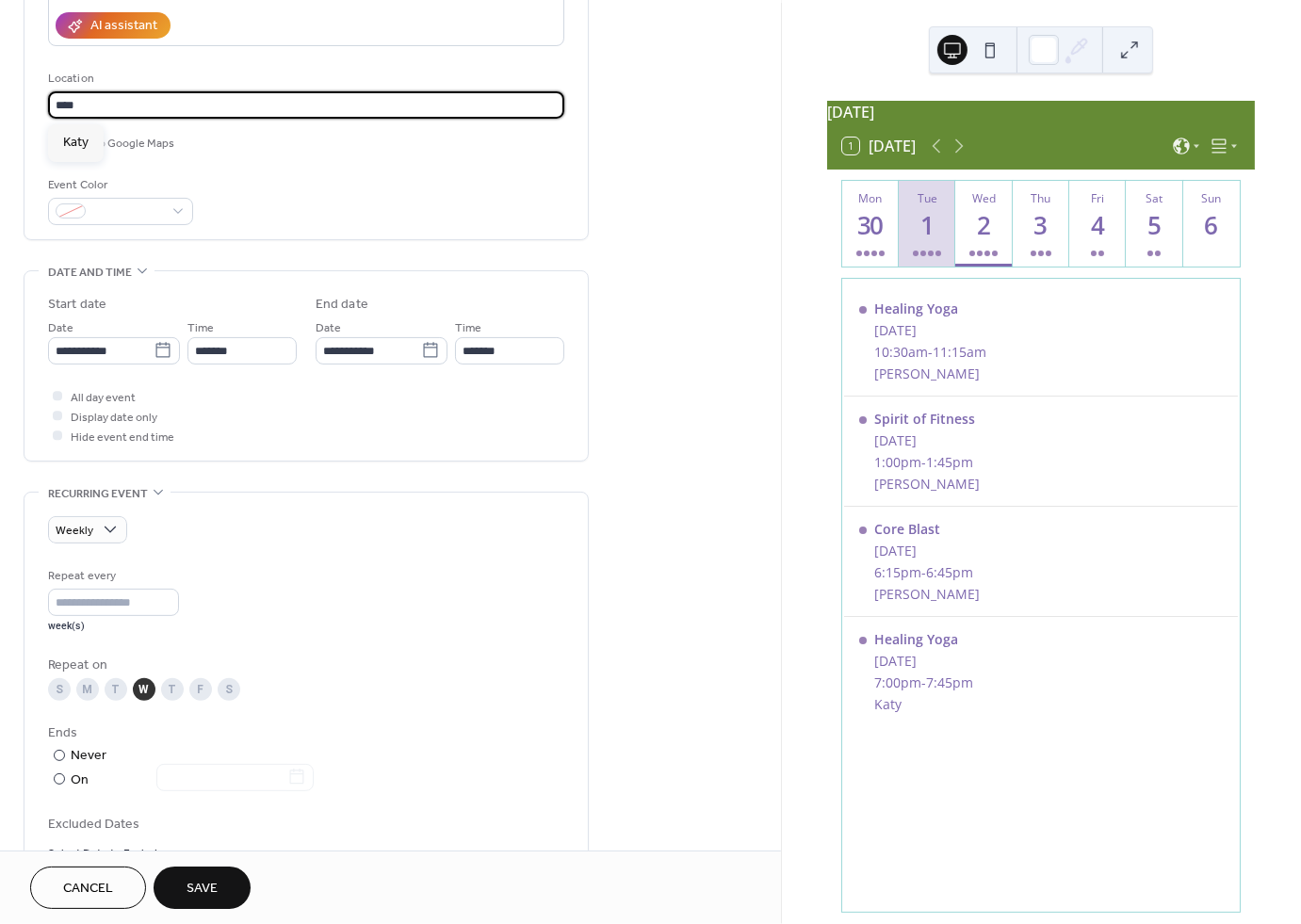 click on "****" at bounding box center [306, 105] 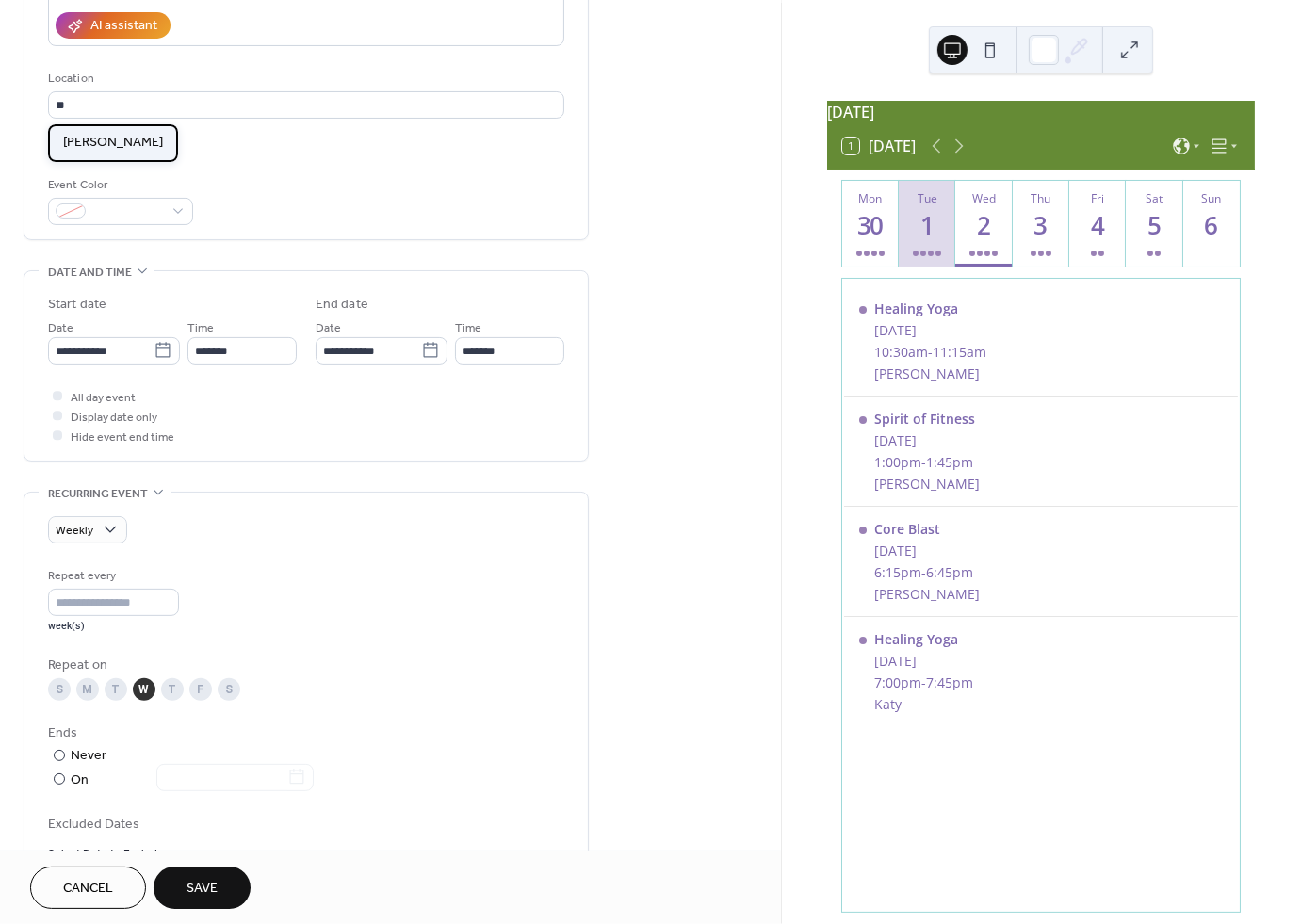click on "Rebecca" at bounding box center (113, 143) 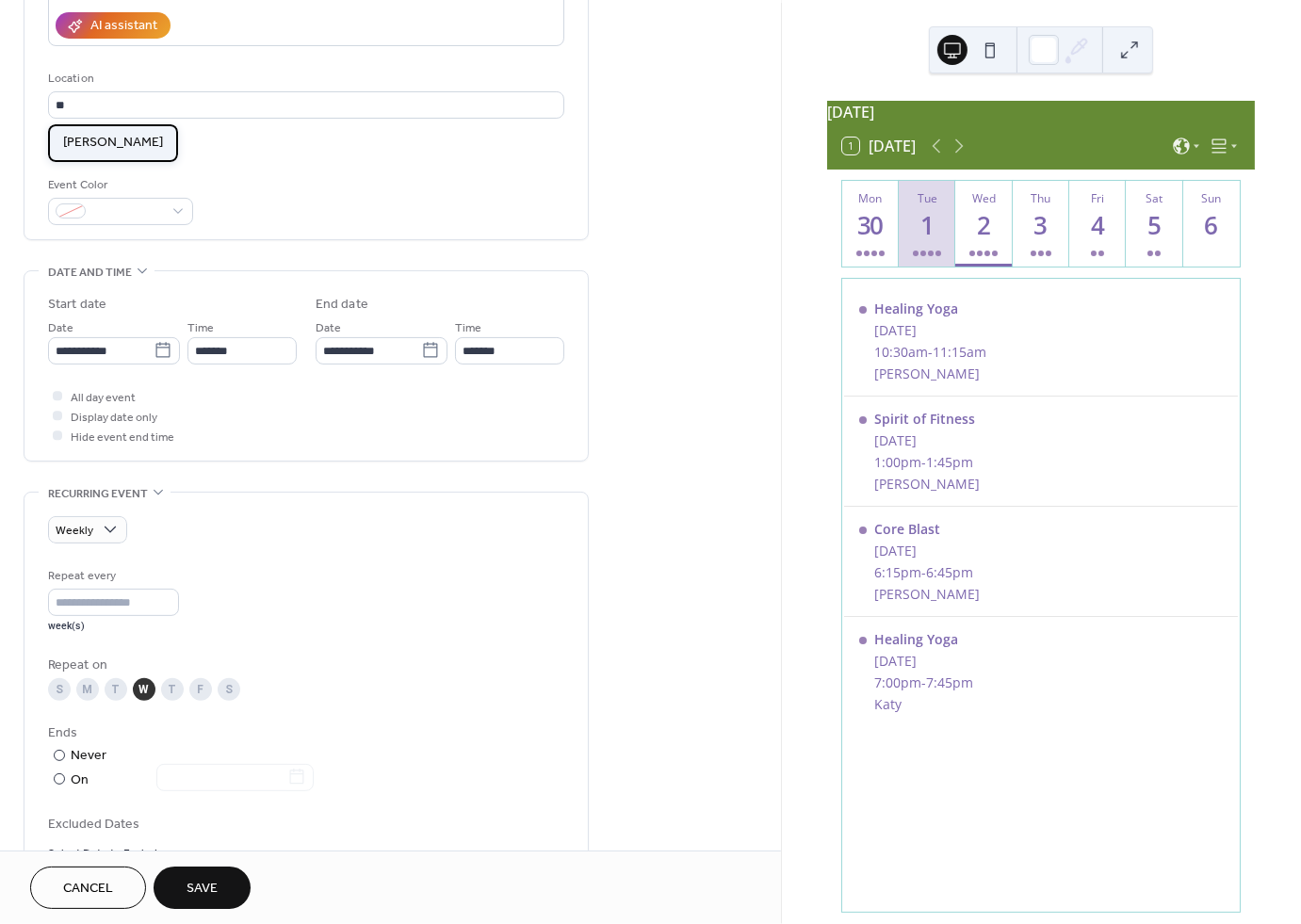 type on "*******" 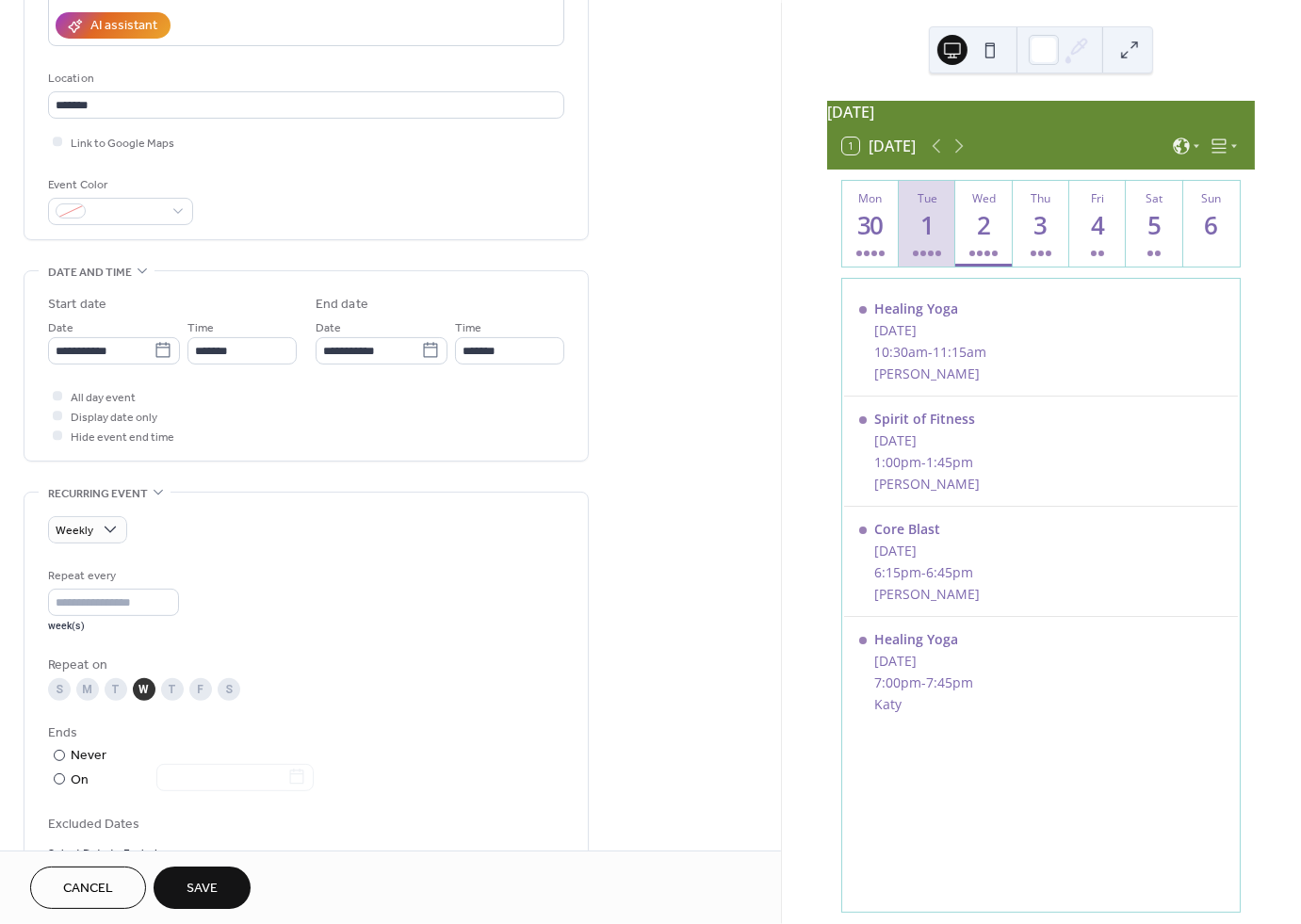 click on "Save" at bounding box center (202, 887) 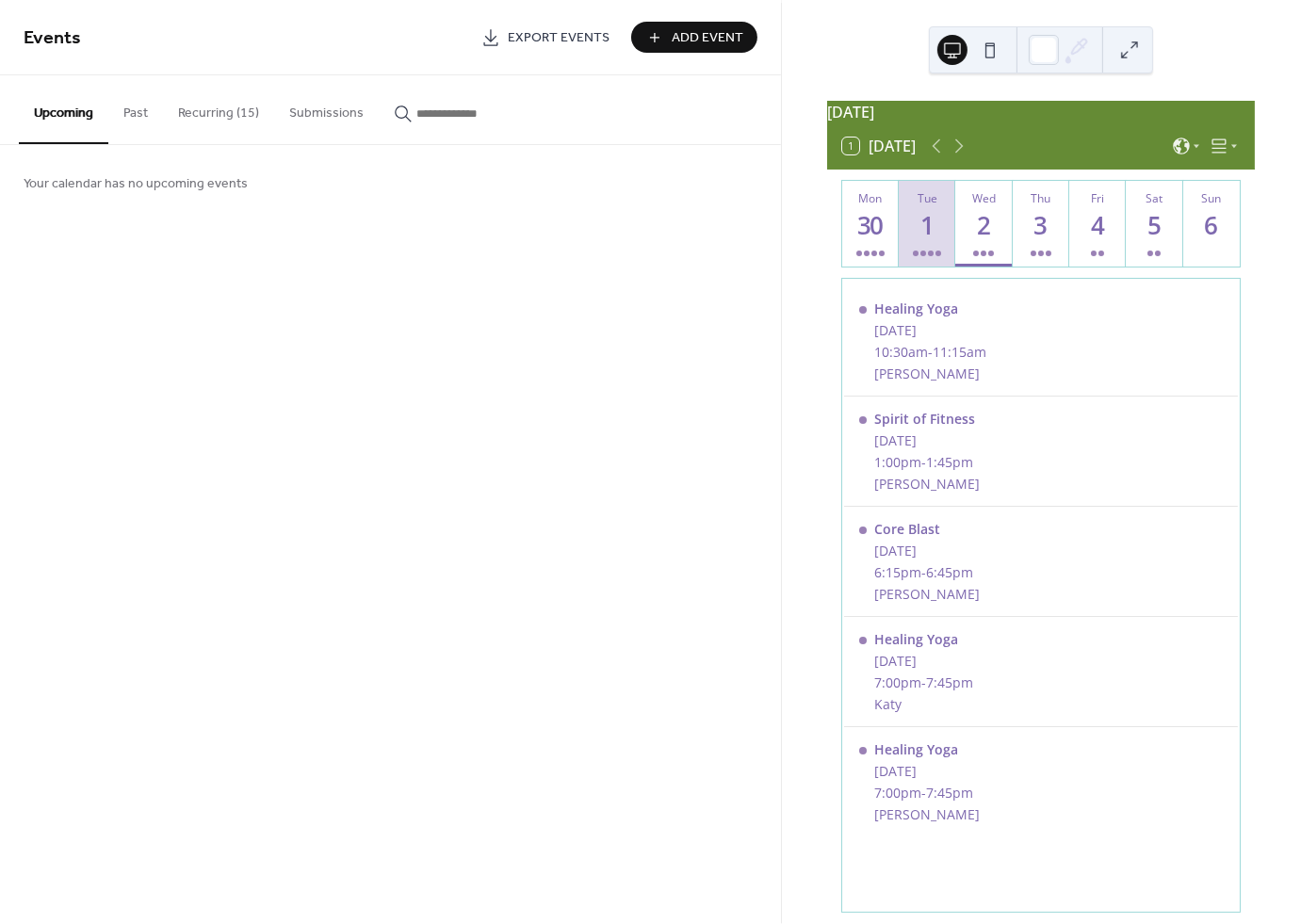 click on "Recurring  (15)" at bounding box center (219, 108) 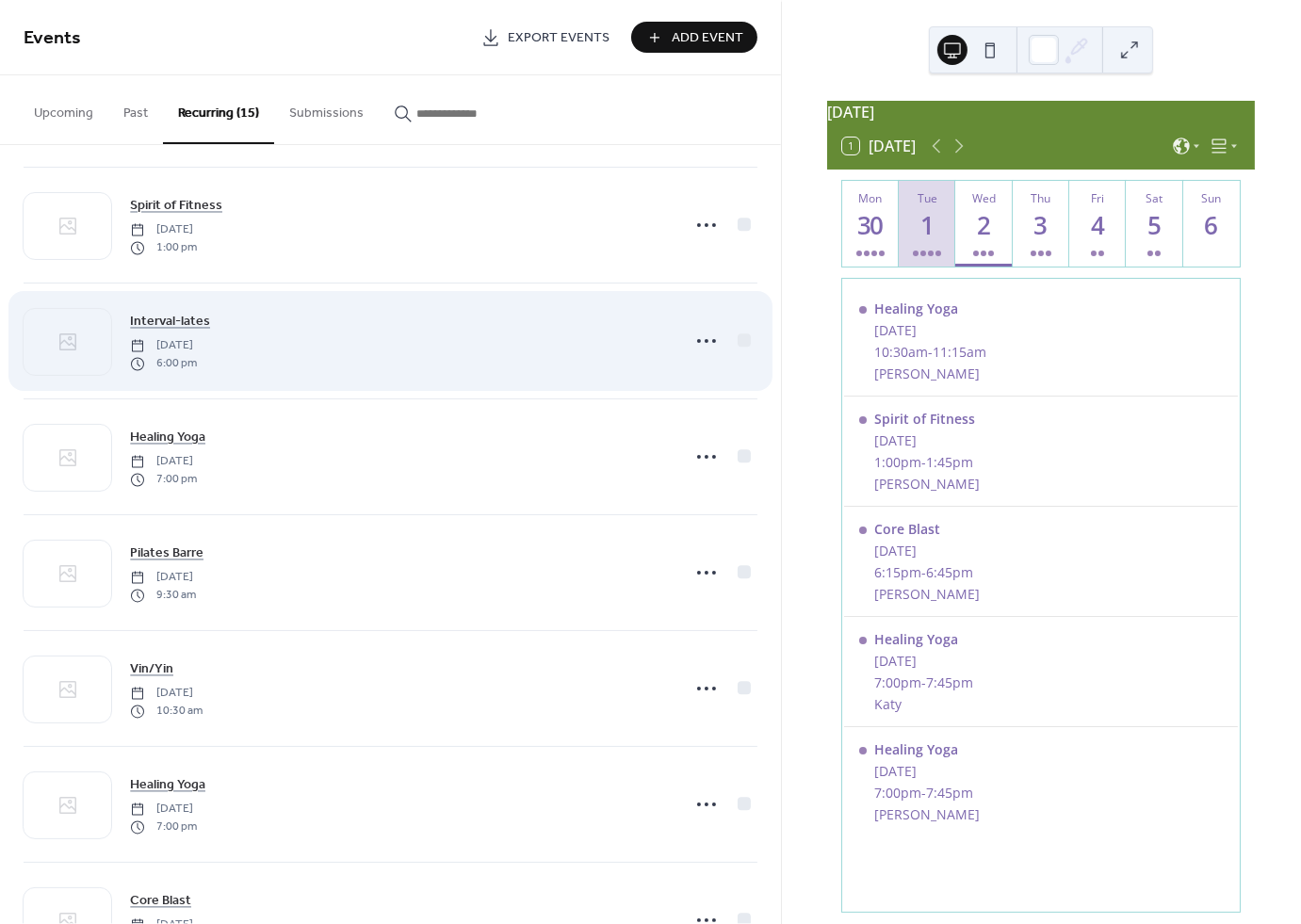 scroll, scrollTop: 130, scrollLeft: 0, axis: vertical 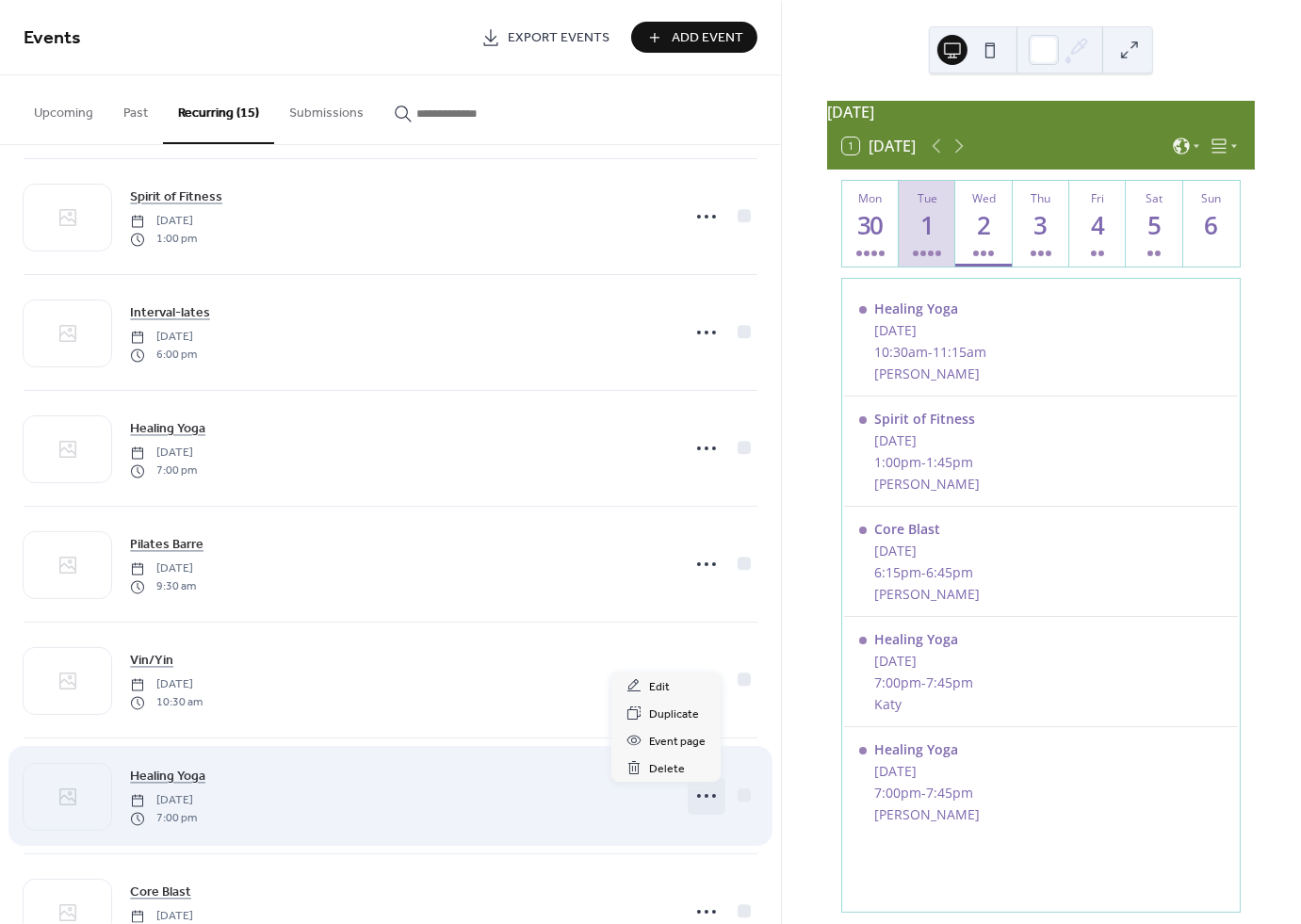 click 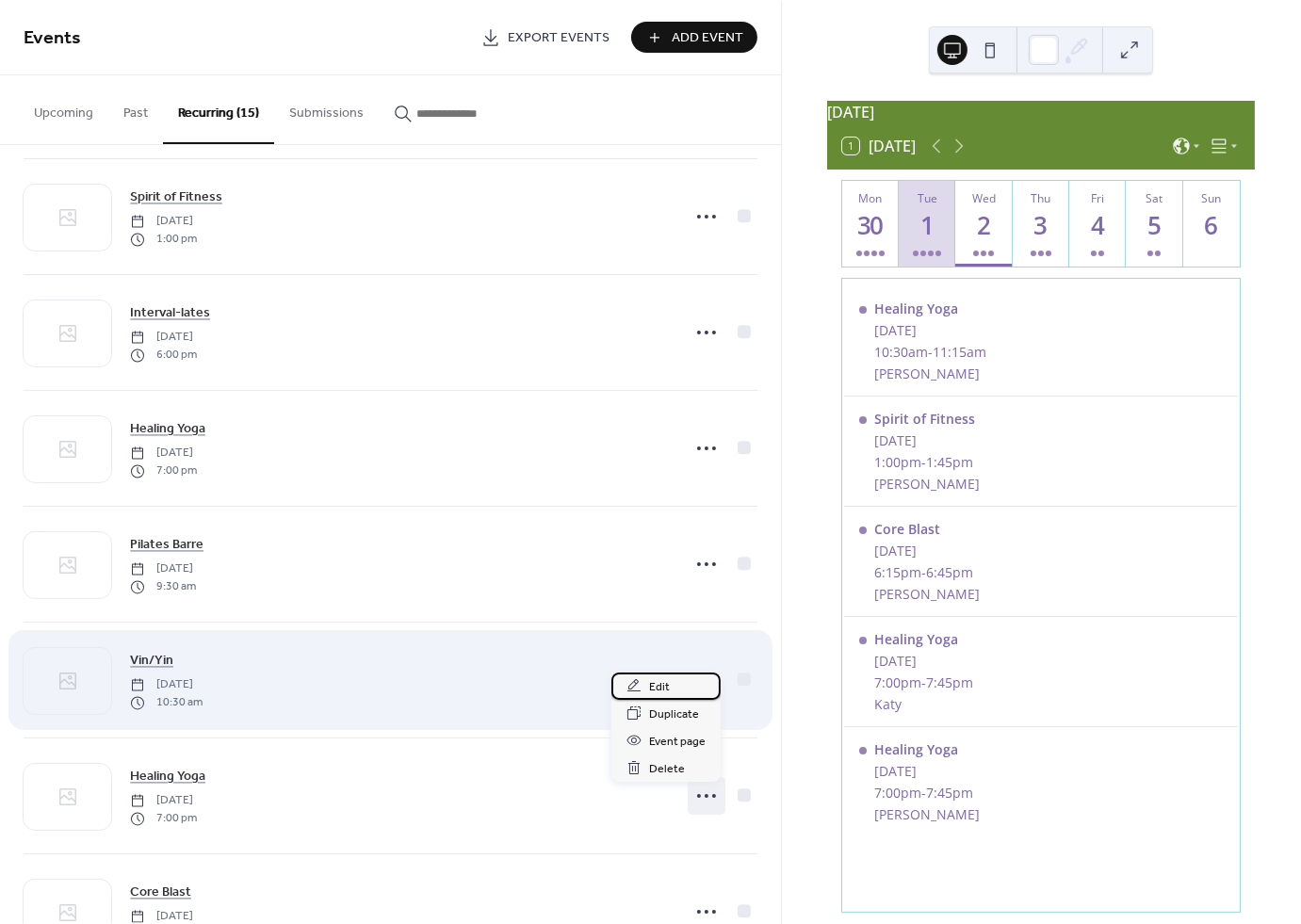 click on "Edit" at bounding box center (666, 686) 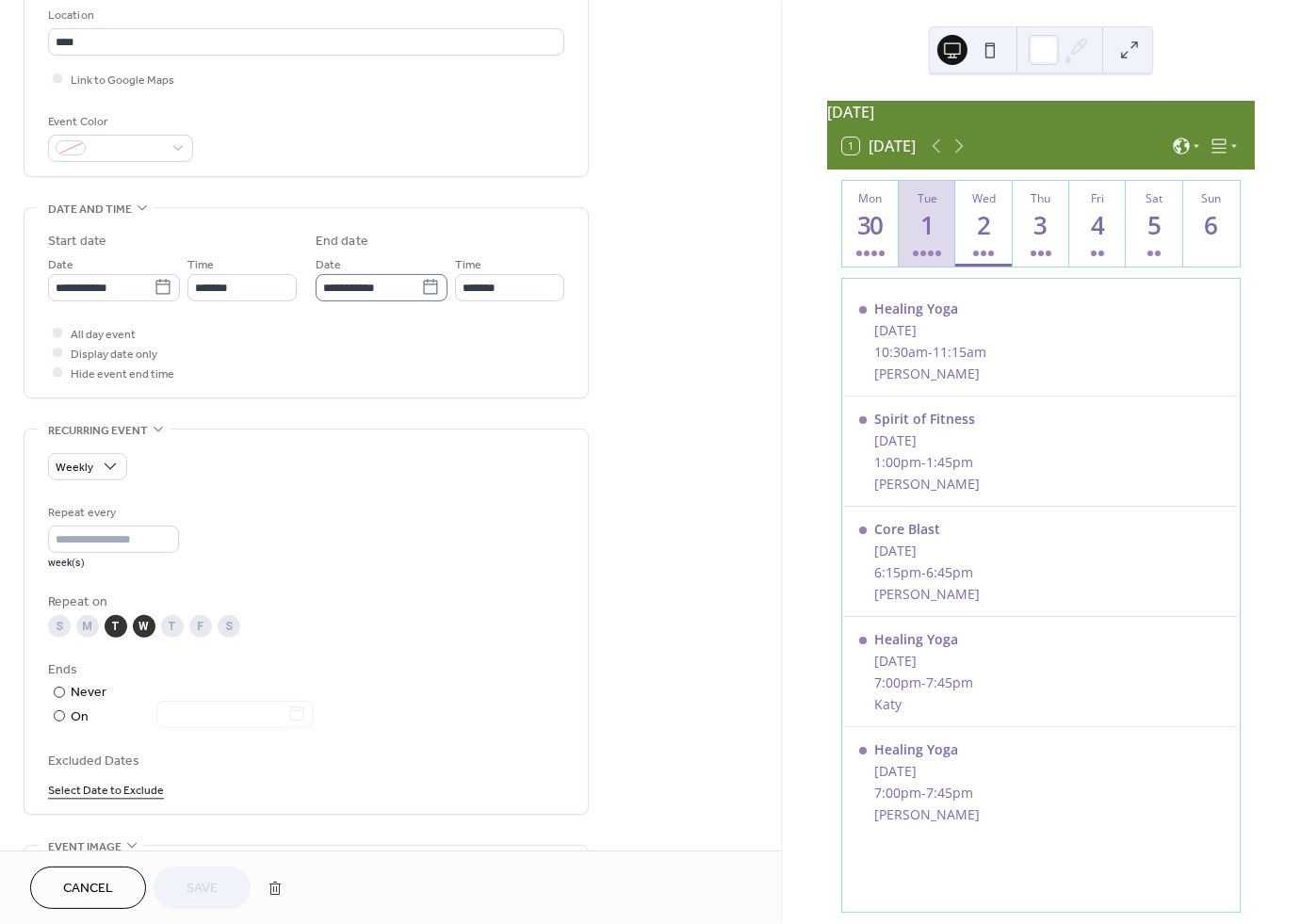 scroll, scrollTop: 546, scrollLeft: 0, axis: vertical 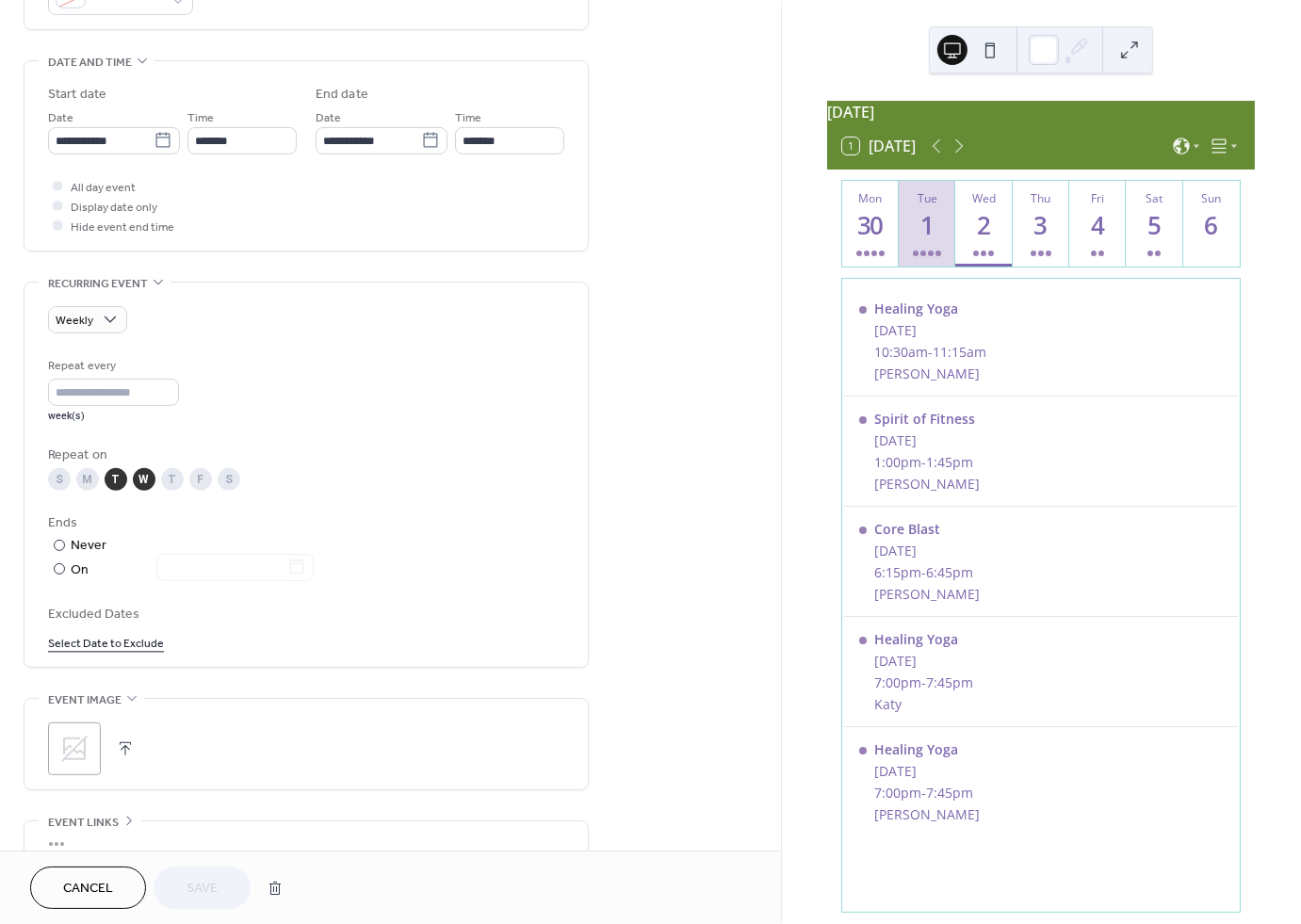 click on "W" at bounding box center [144, 479] 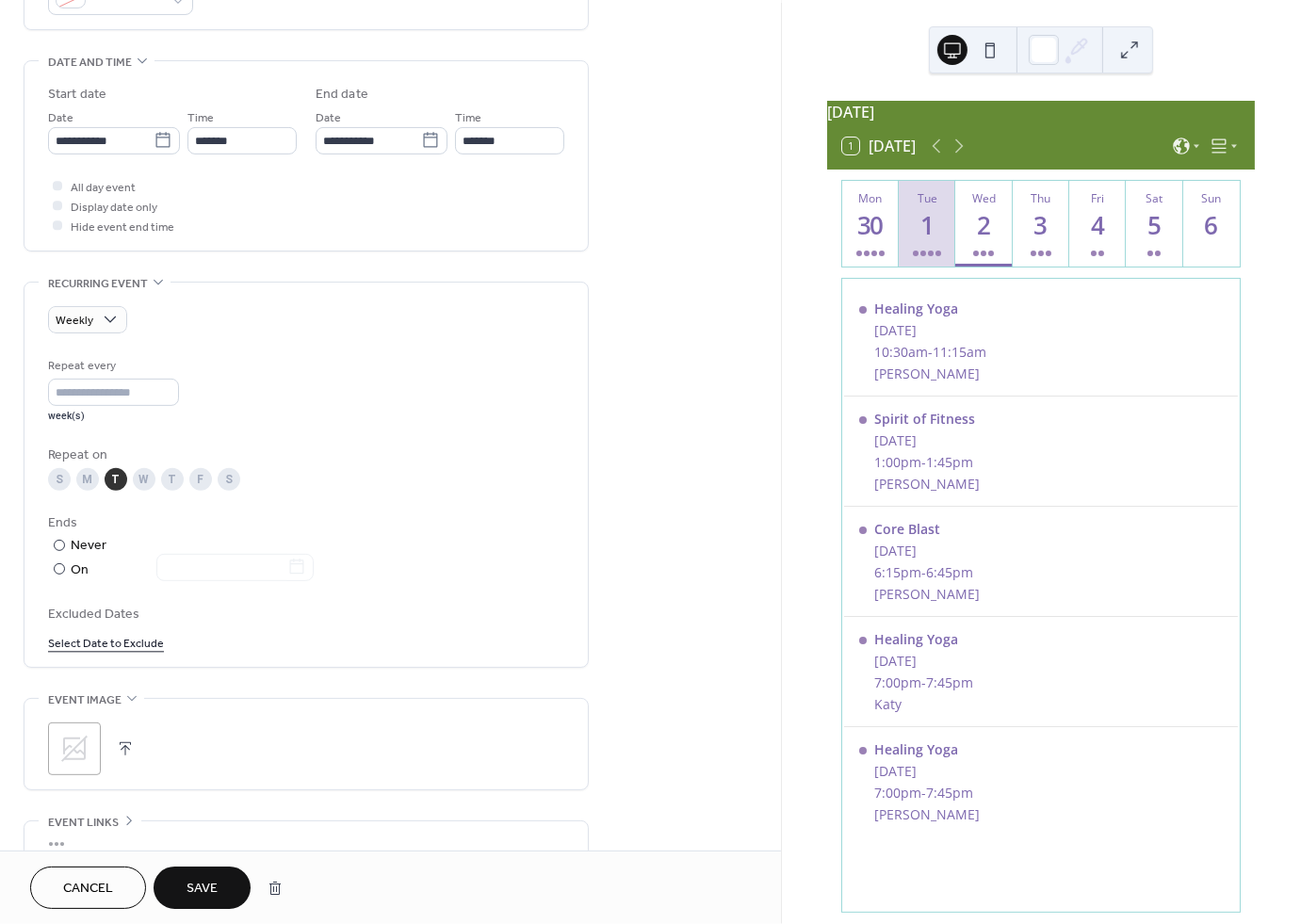 click on "Save" at bounding box center (202, 889) 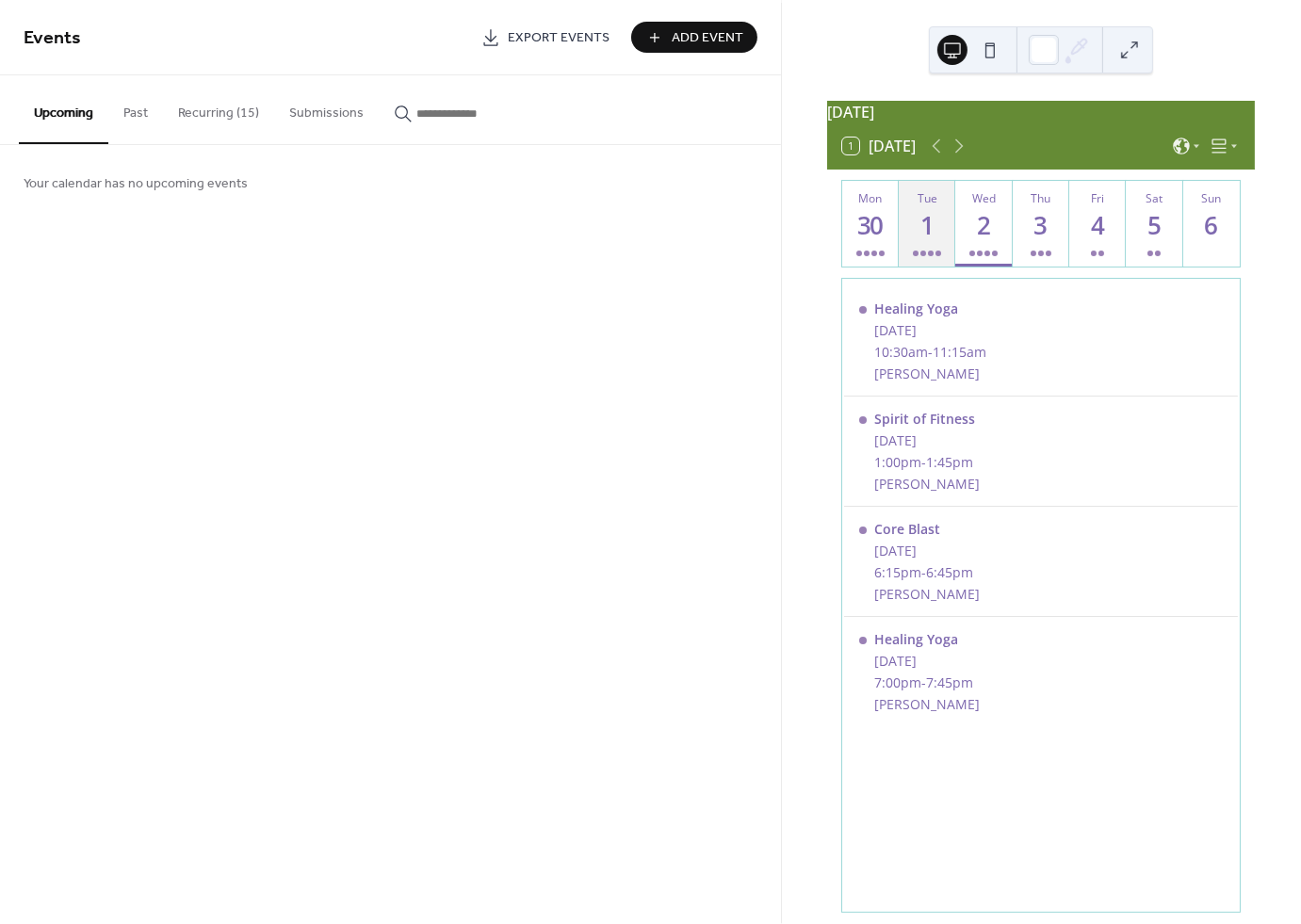 click on "Tue 1" at bounding box center (927, 223) 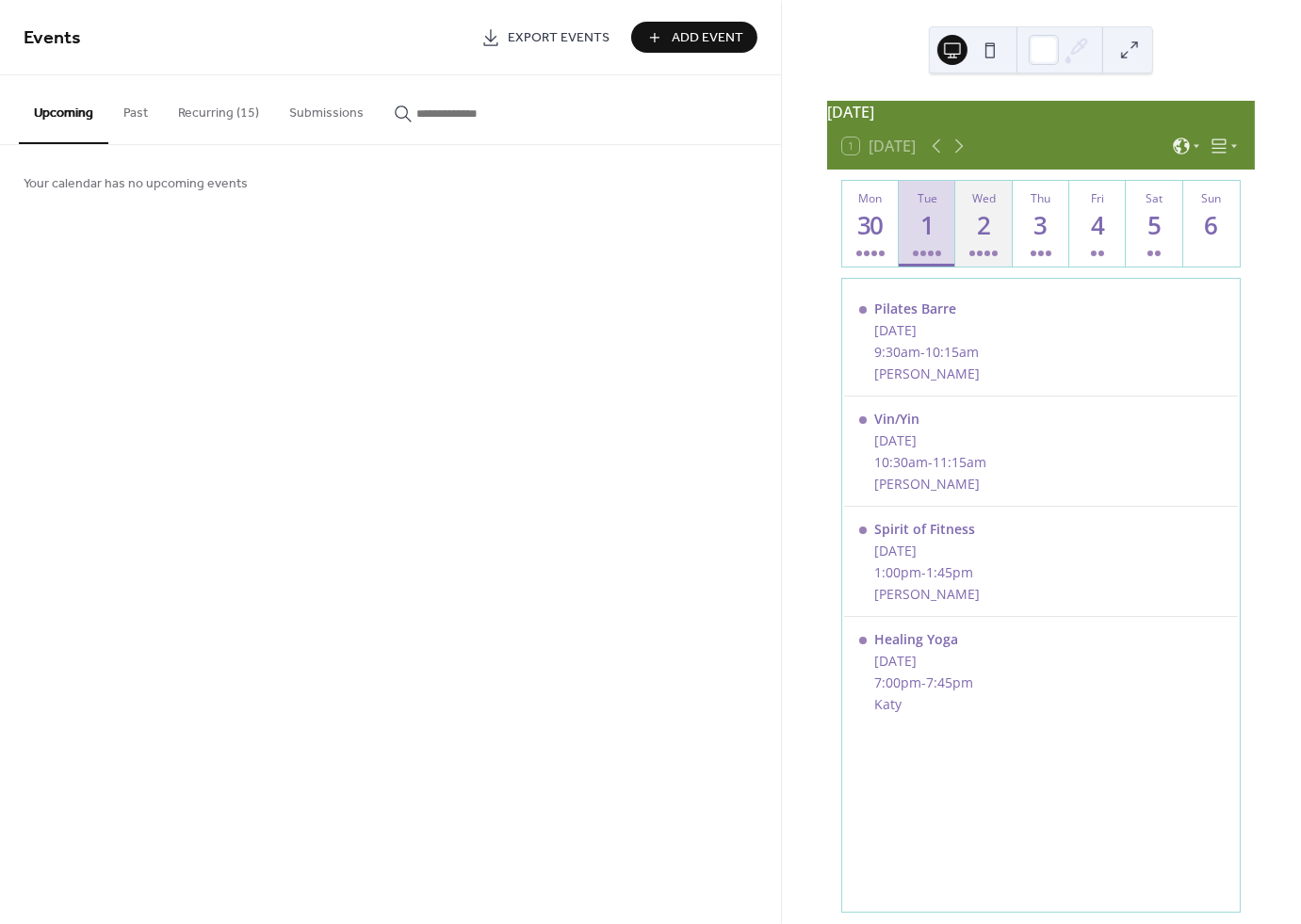 click at bounding box center [984, 253] 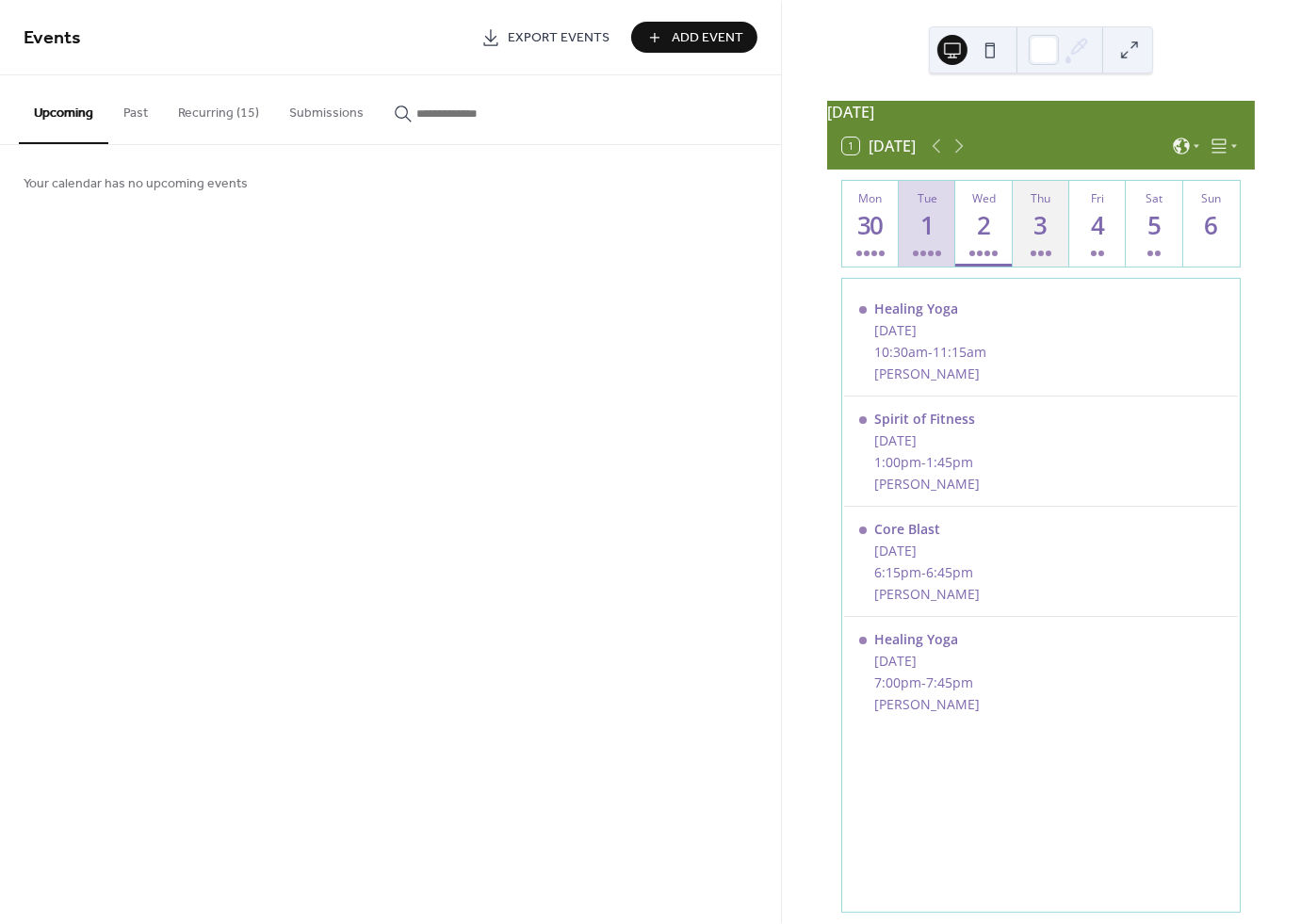 click on "3" at bounding box center (1040, 225) 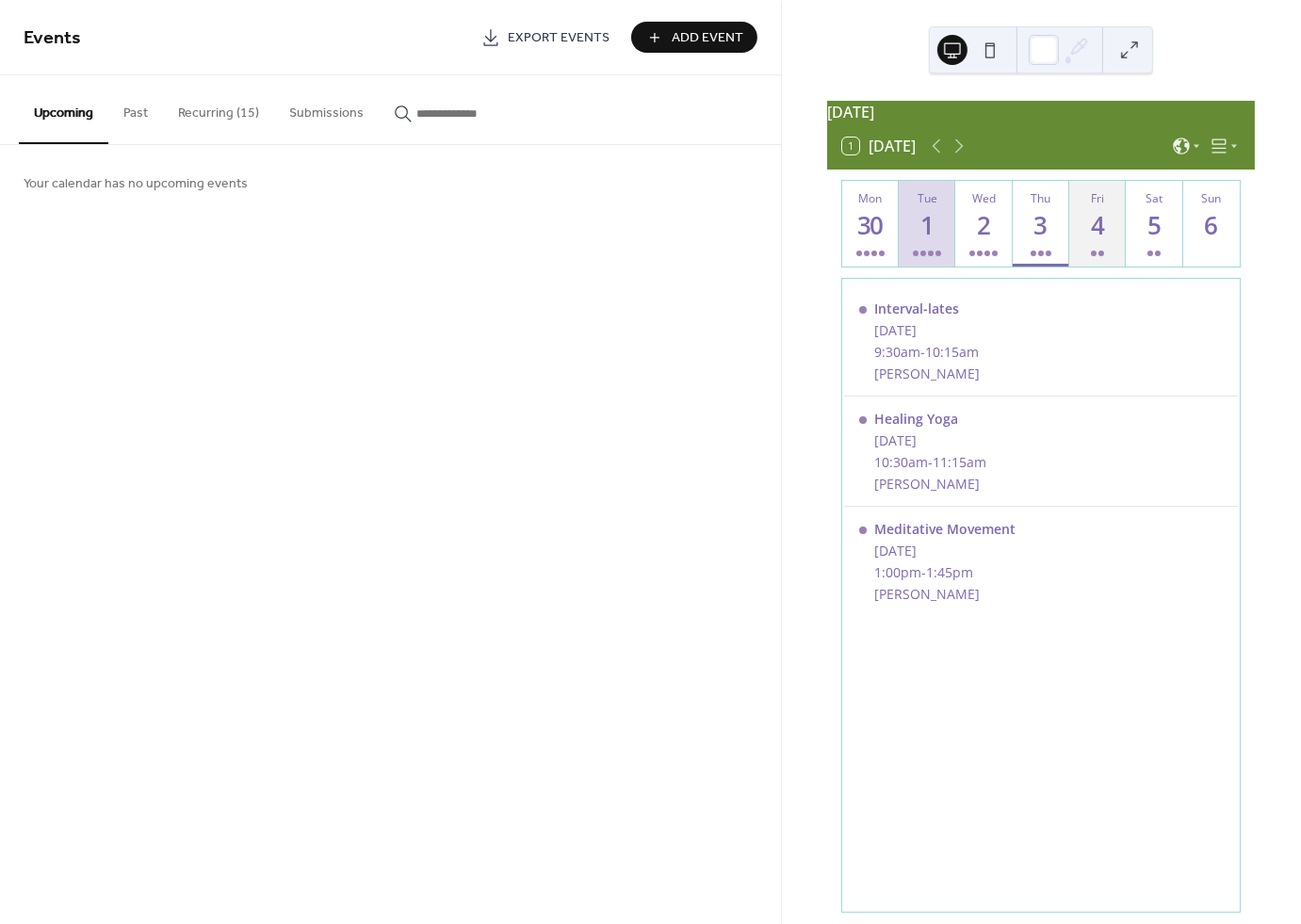click on "4" at bounding box center (1097, 225) 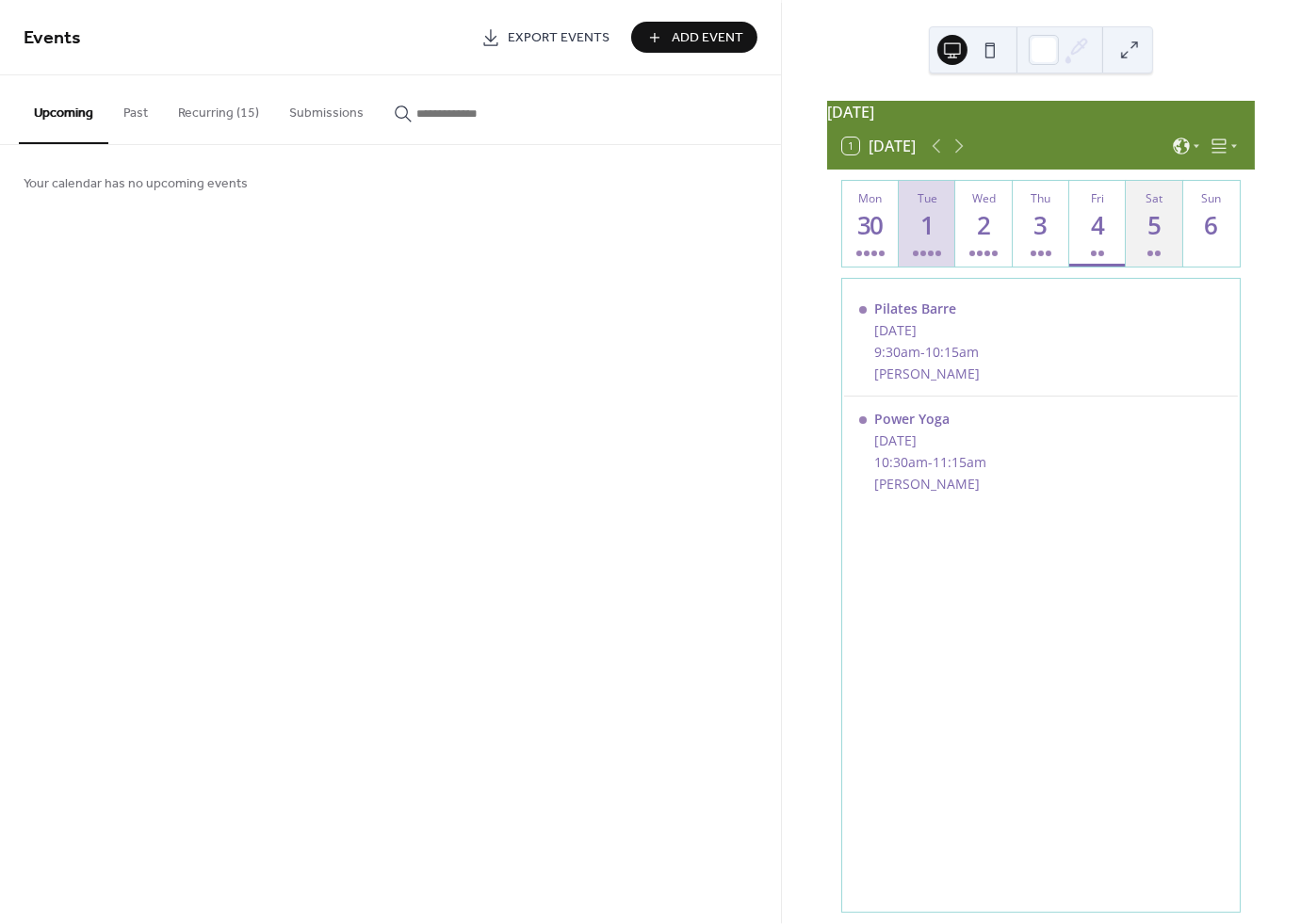 click on "5" at bounding box center (1153, 225) 